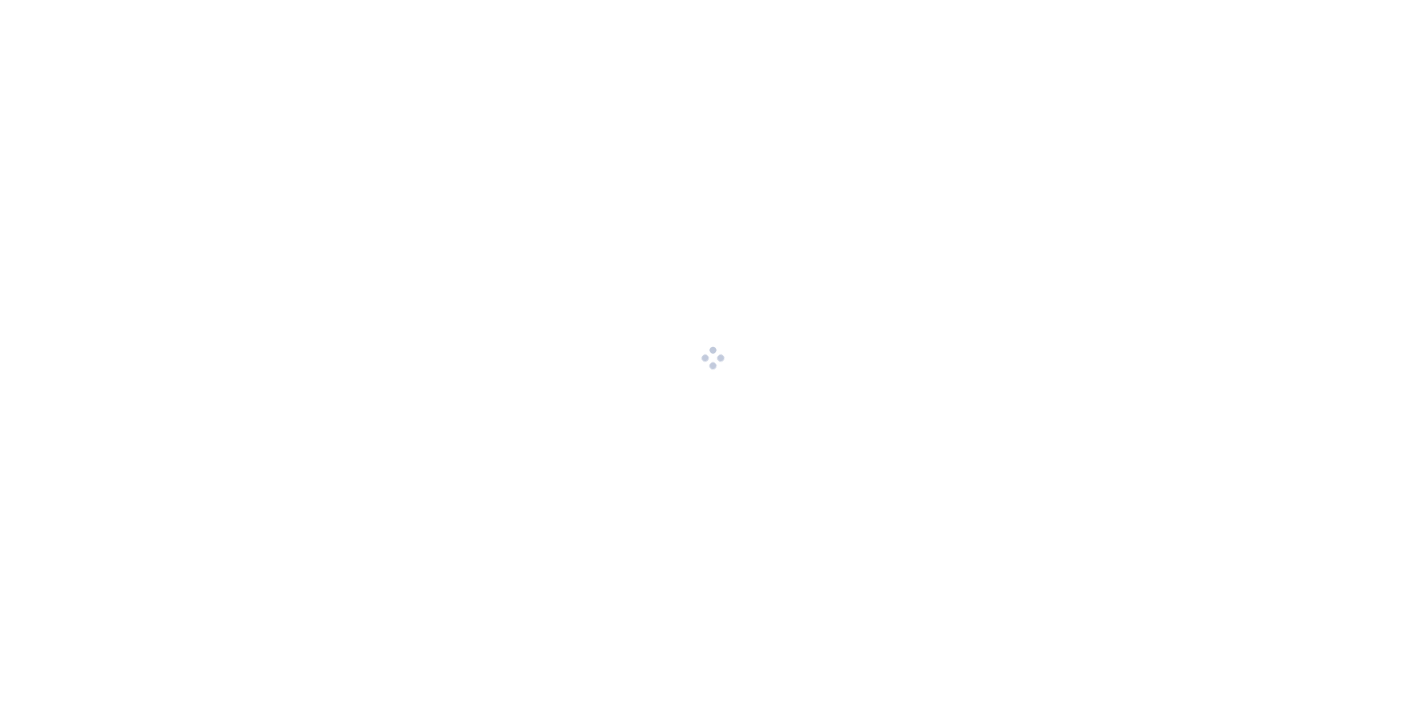 scroll, scrollTop: 0, scrollLeft: 0, axis: both 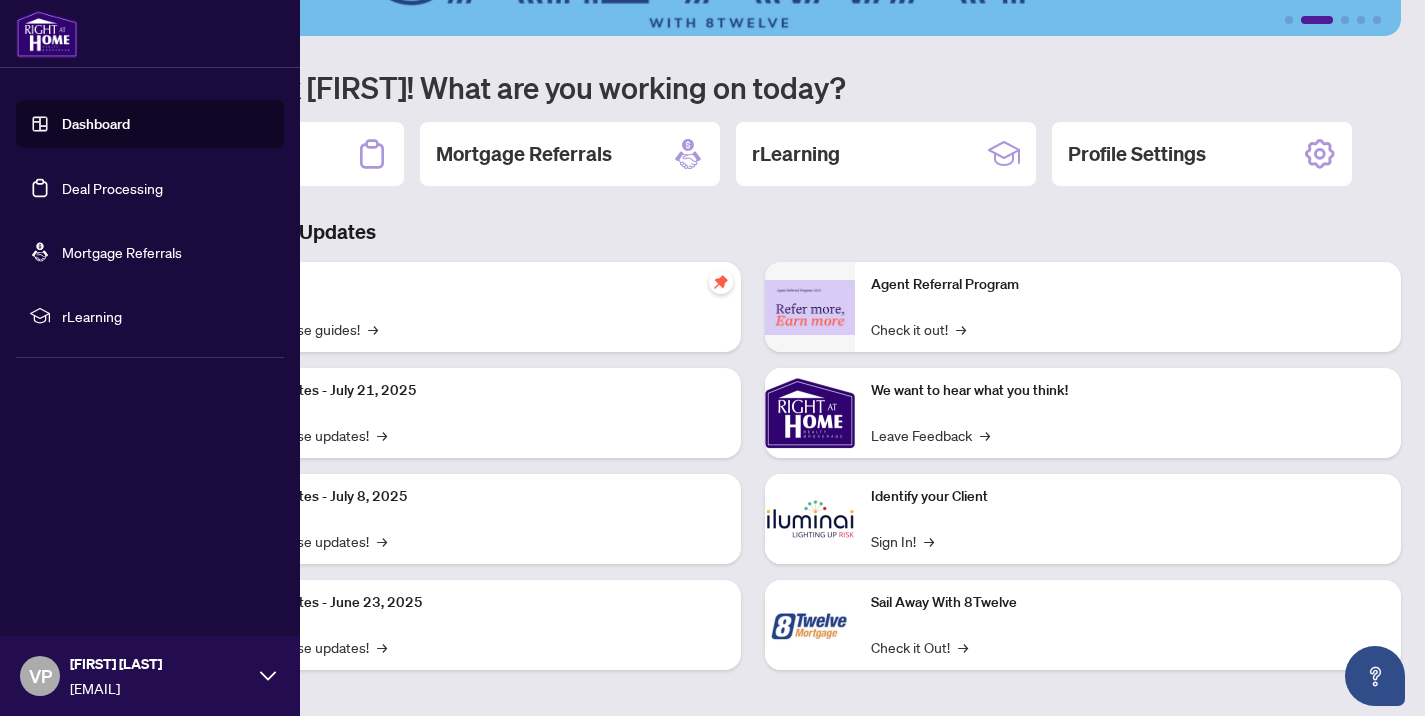 click on "Deal Processing" at bounding box center (112, 188) 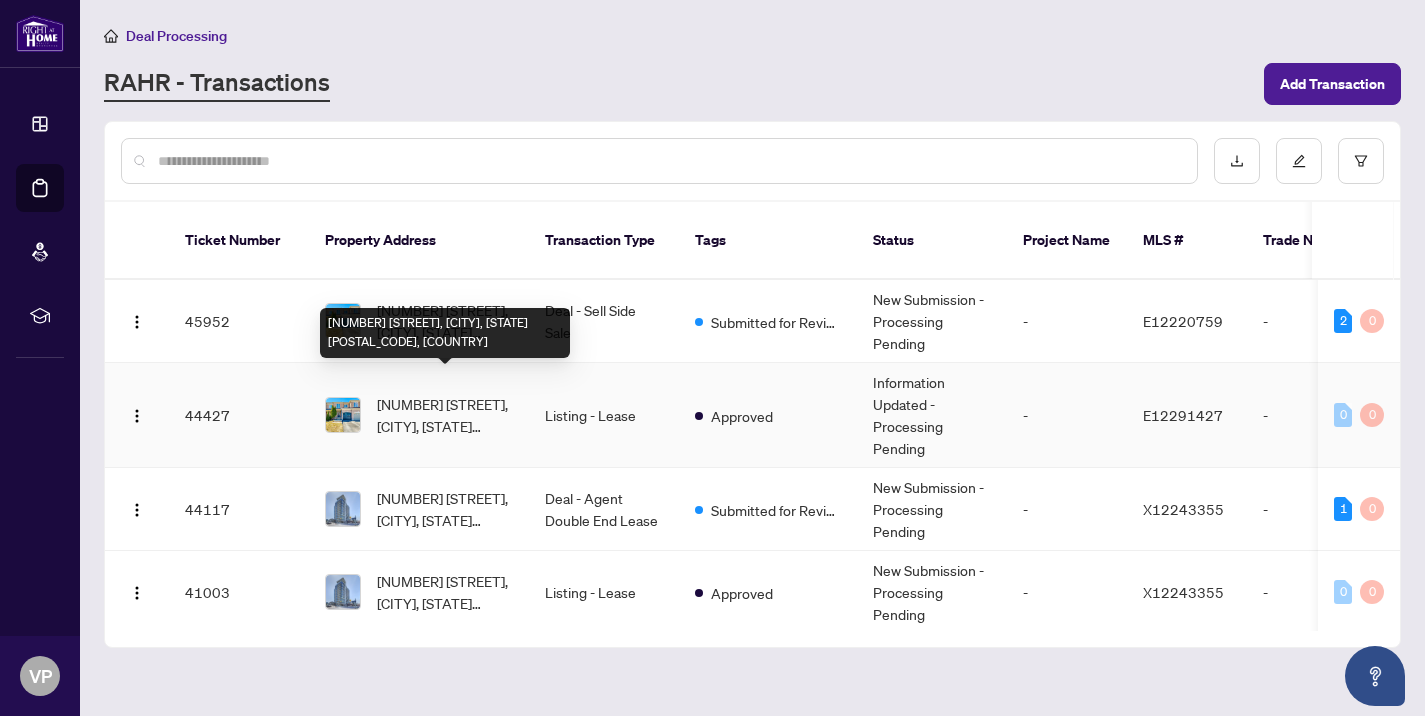 click on "[NUMBER] [STREET], [CITY], [STATE] [POSTAL_CODE], [COUNTRY]" at bounding box center [445, 415] 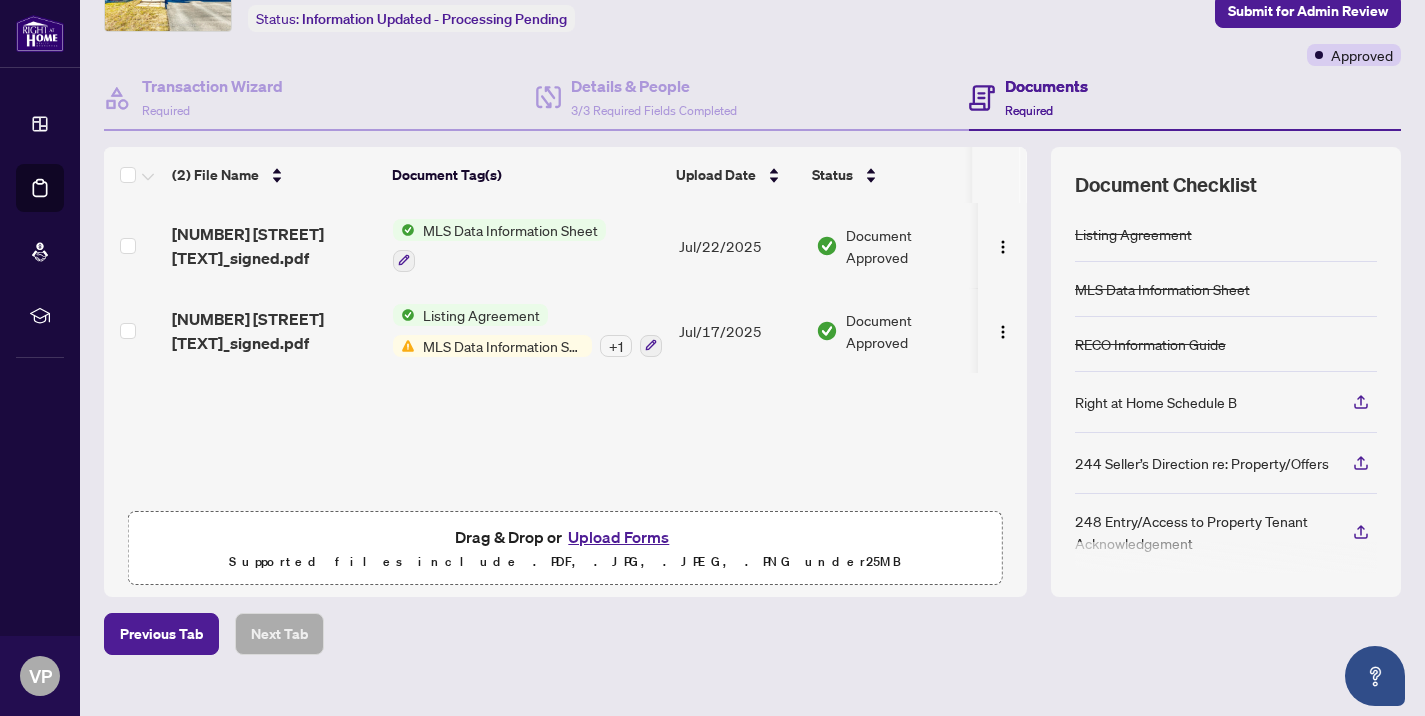 scroll, scrollTop: 158, scrollLeft: 0, axis: vertical 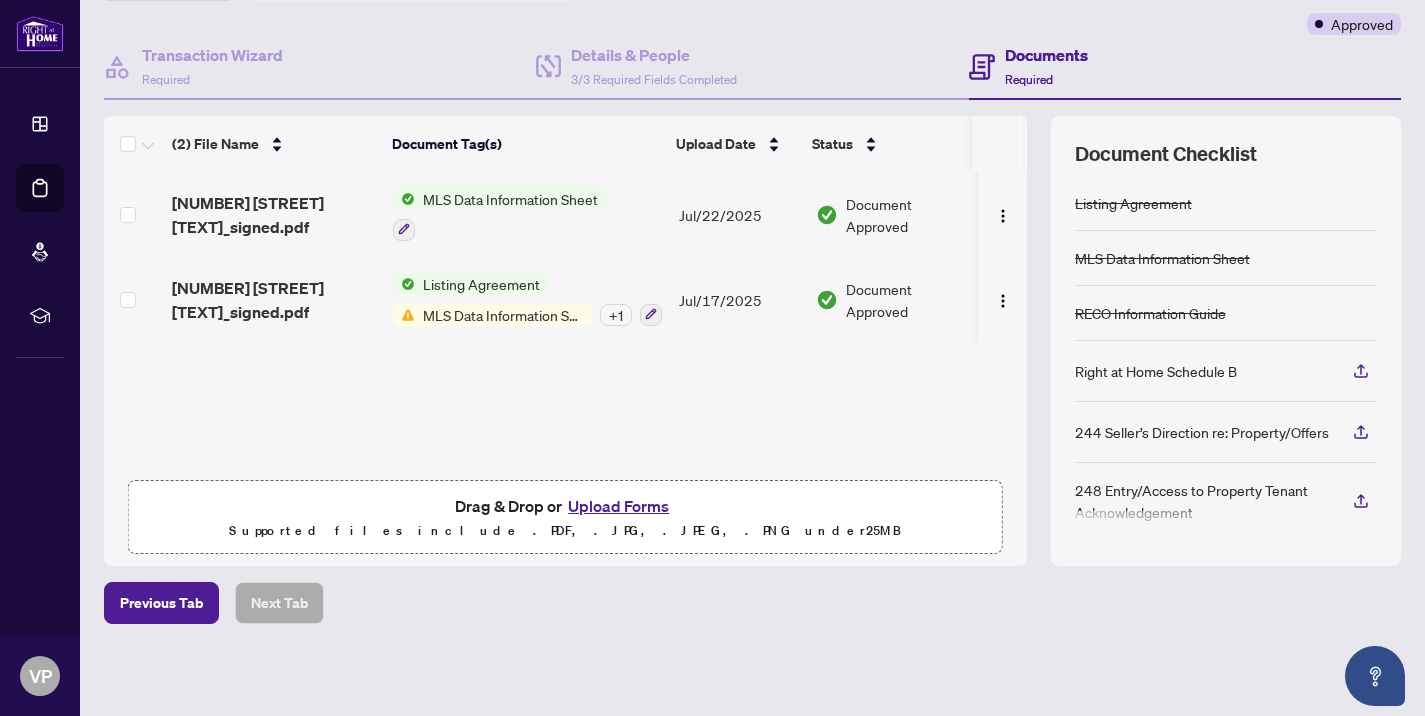 click on "Upload Forms" at bounding box center [618, 506] 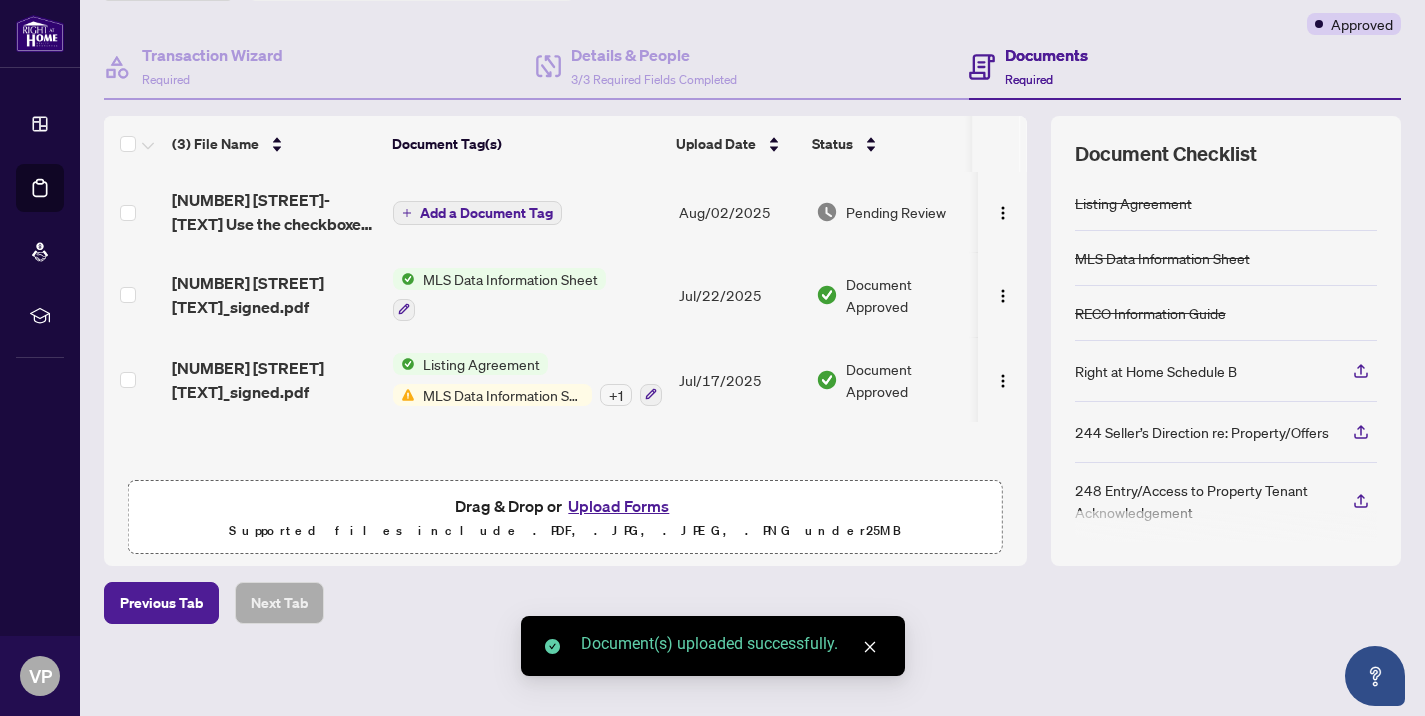 click on "Add a Document Tag" at bounding box center [486, 213] 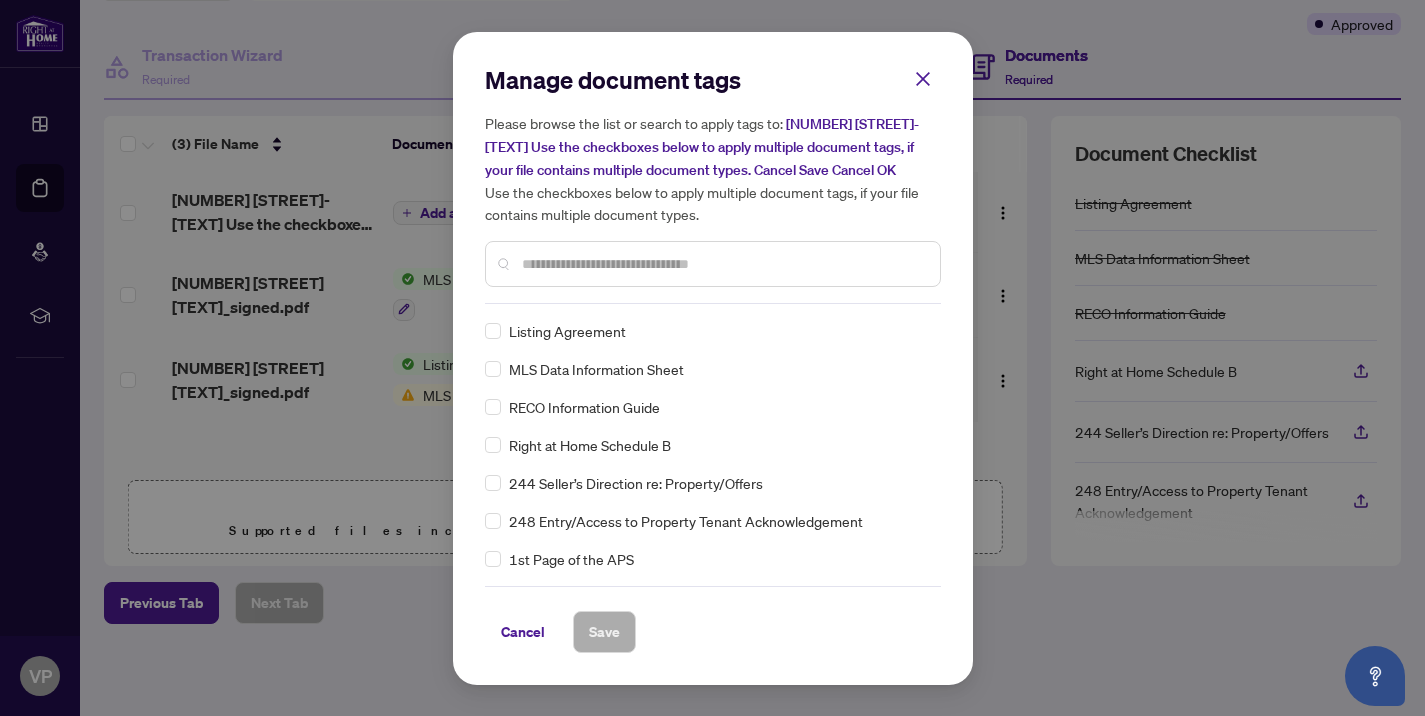 click at bounding box center (723, 264) 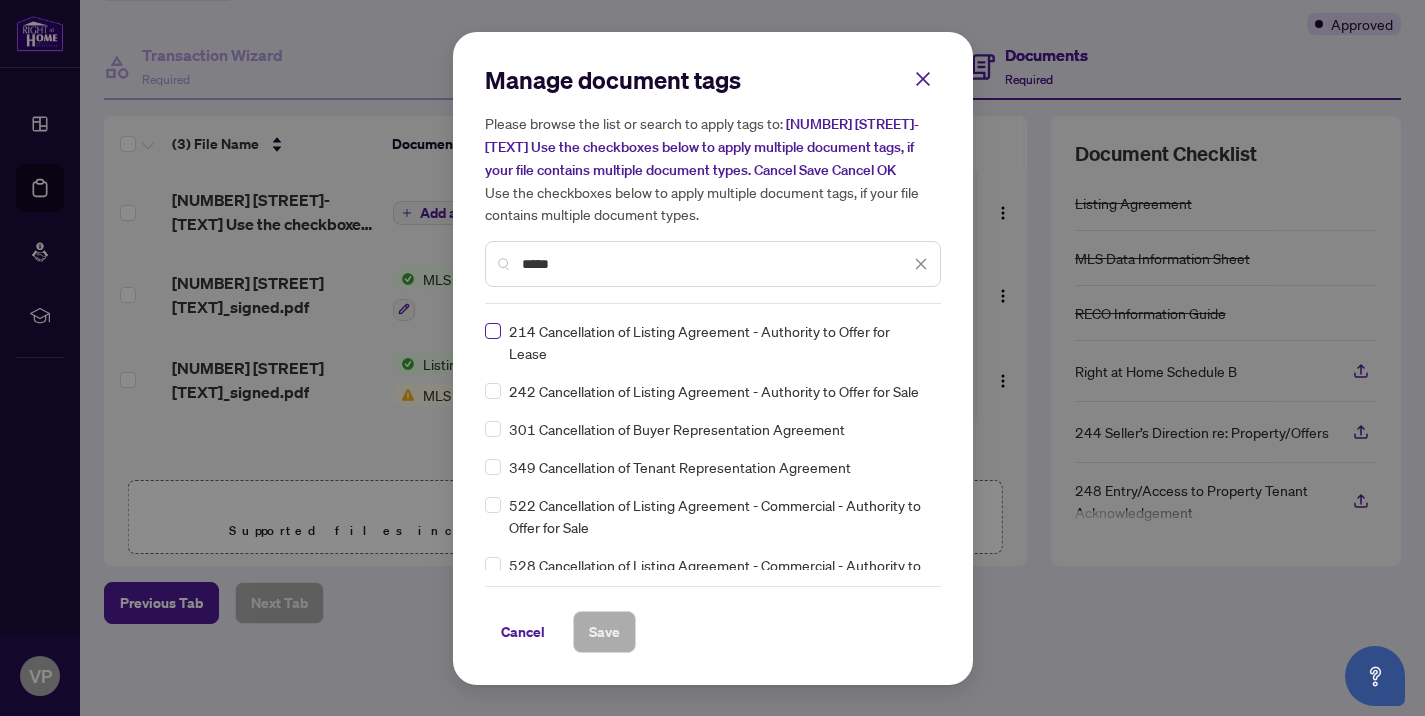 type on "*****" 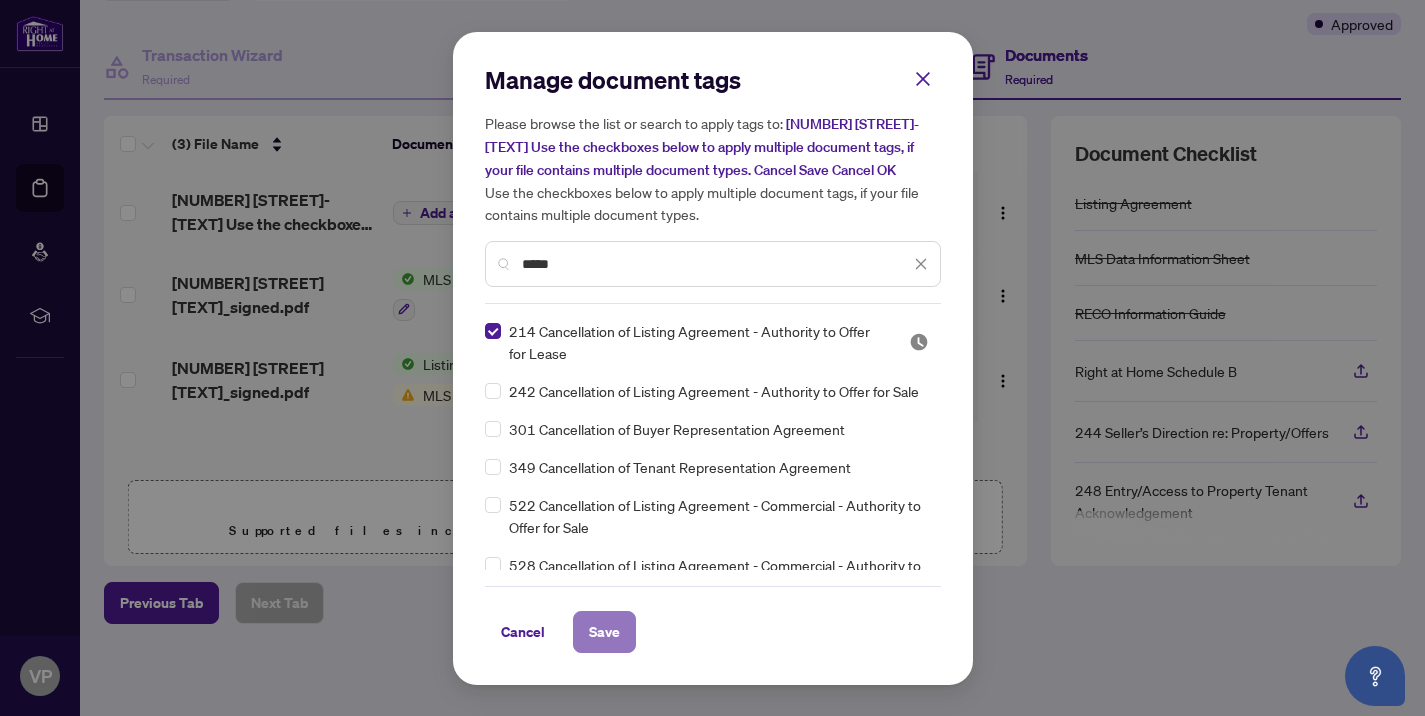 click on "Save" at bounding box center [604, 632] 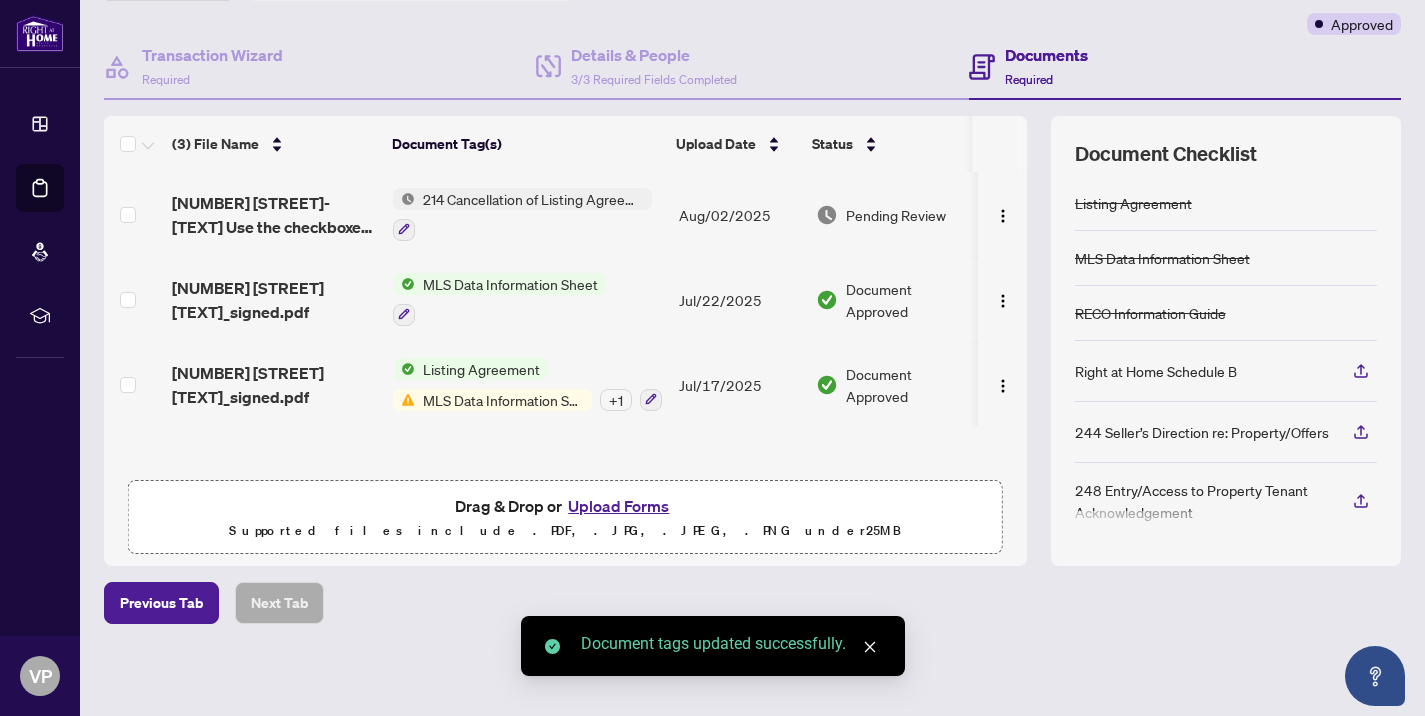 scroll, scrollTop: 0, scrollLeft: 0, axis: both 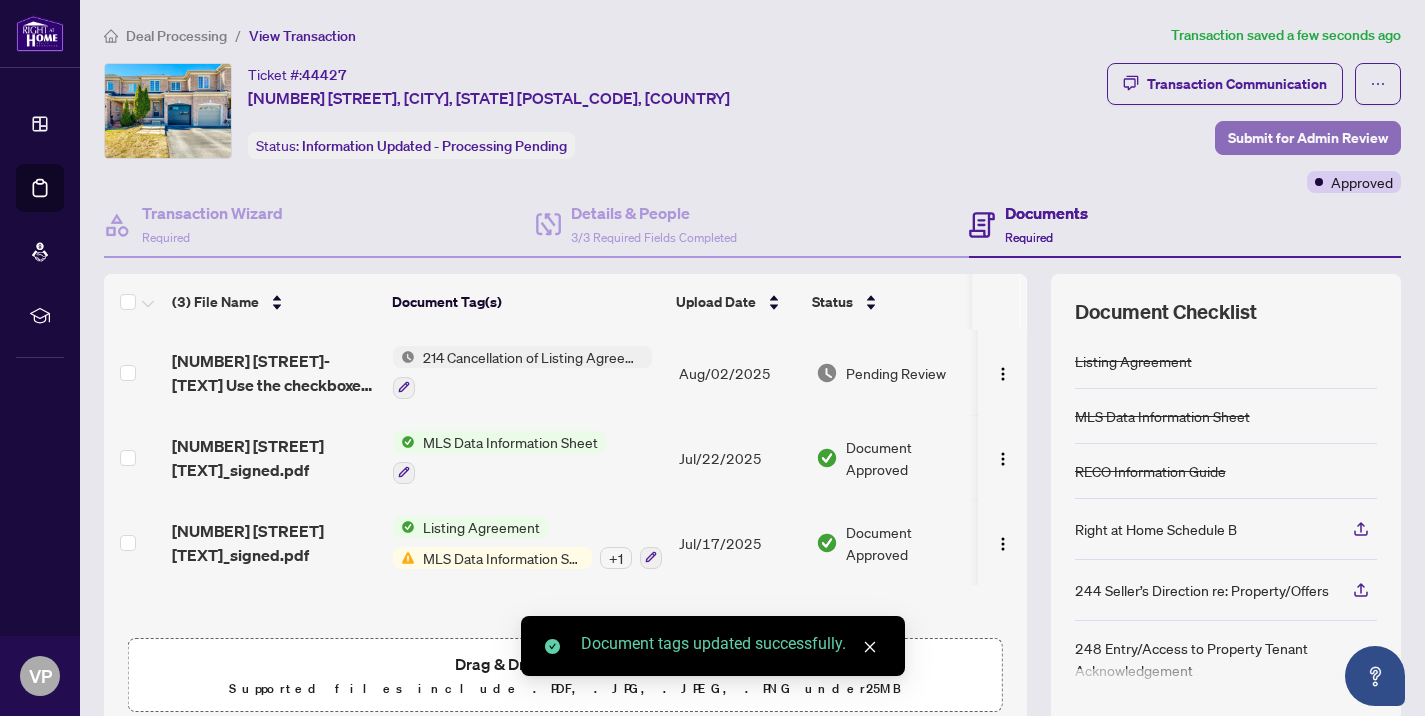 click on "Submit for Admin Review" at bounding box center (1308, 138) 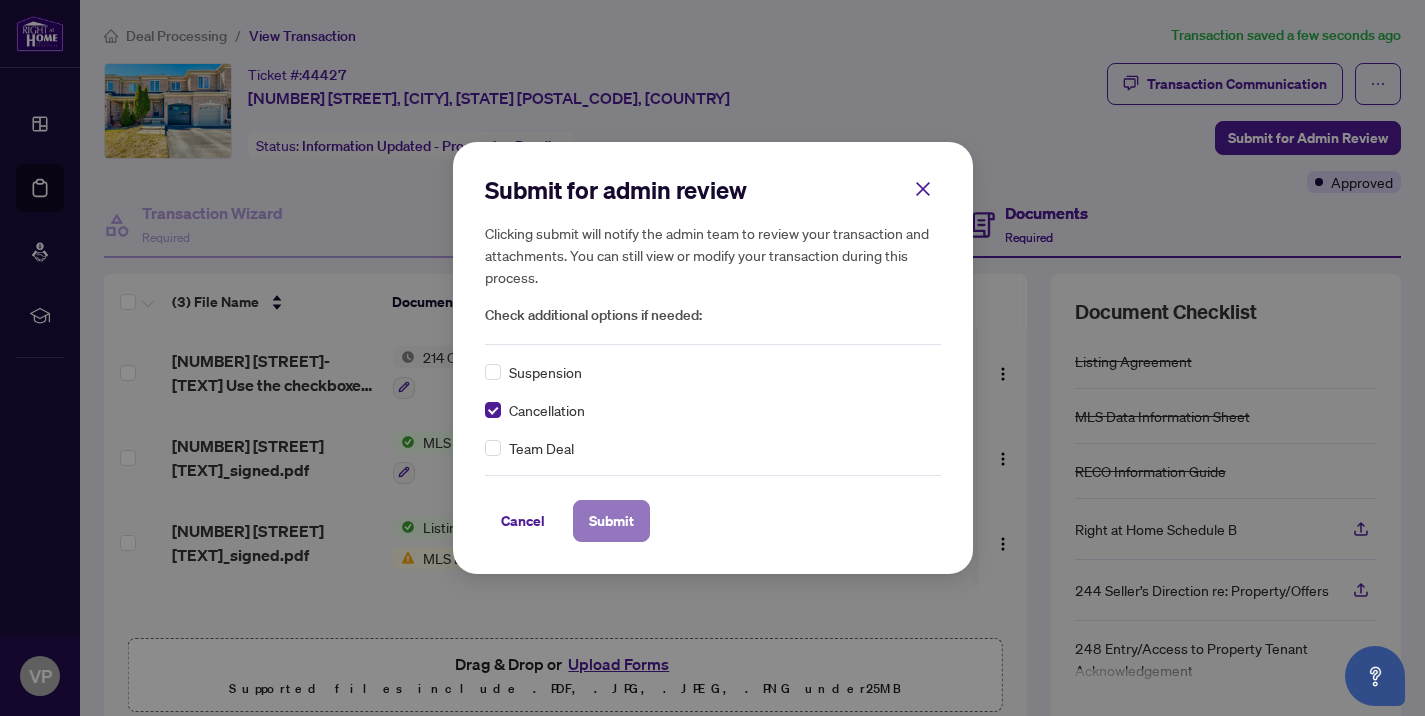 click on "Submit" at bounding box center [611, 521] 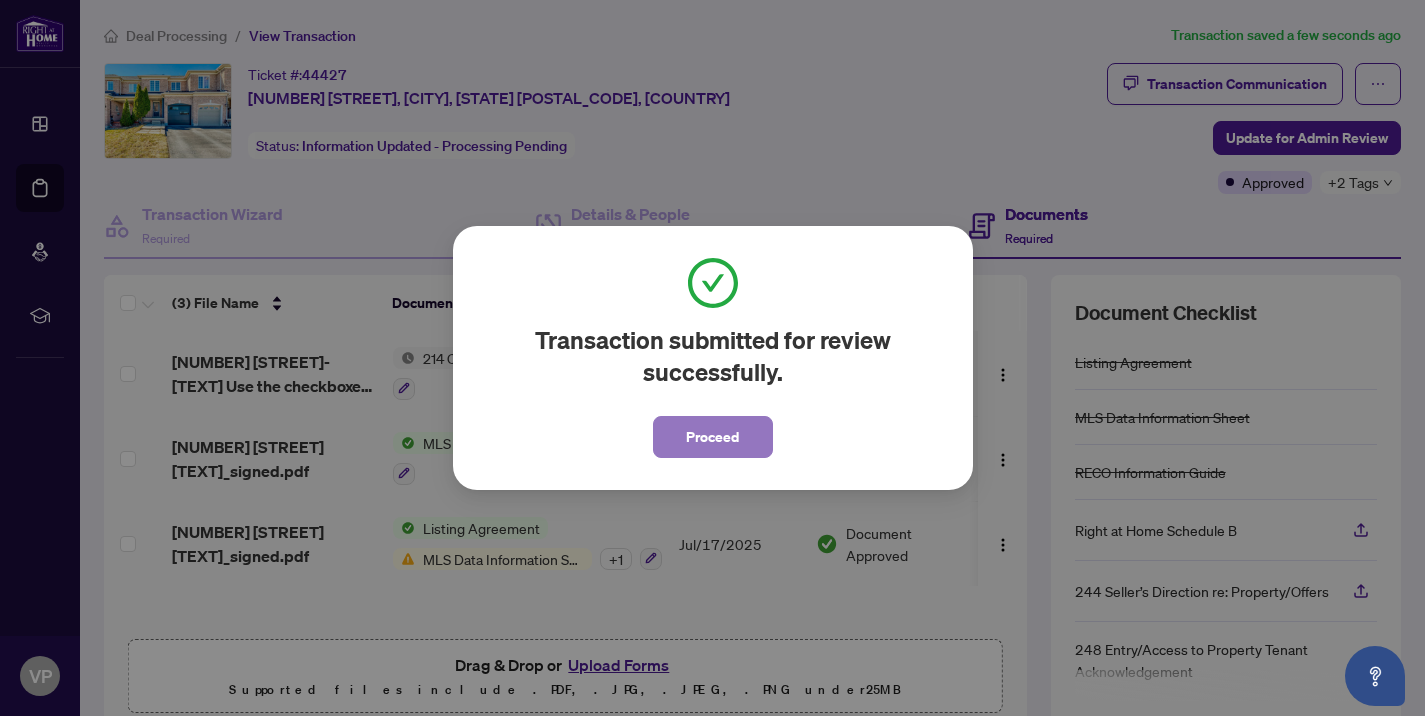 click on "Proceed" at bounding box center (712, 437) 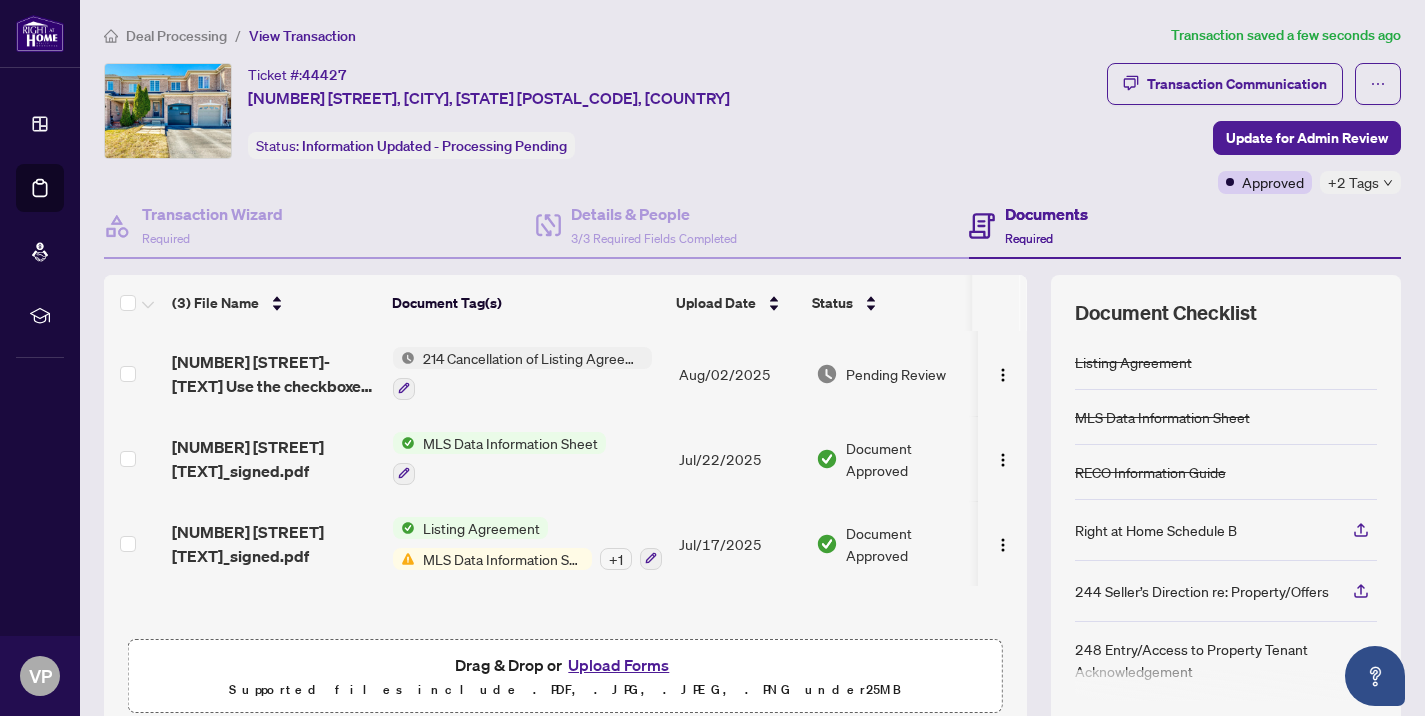 scroll, scrollTop: 1, scrollLeft: 0, axis: vertical 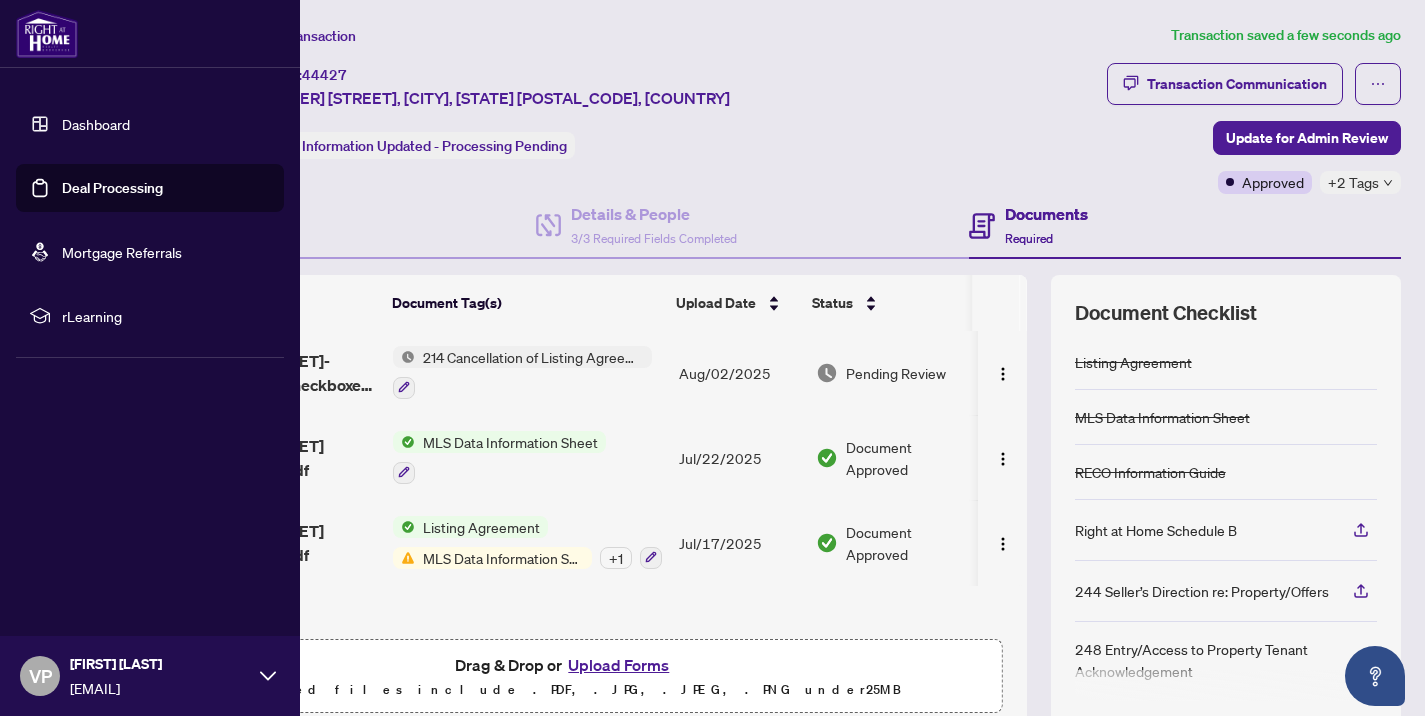 click on "Deal Processing" at bounding box center (112, 188) 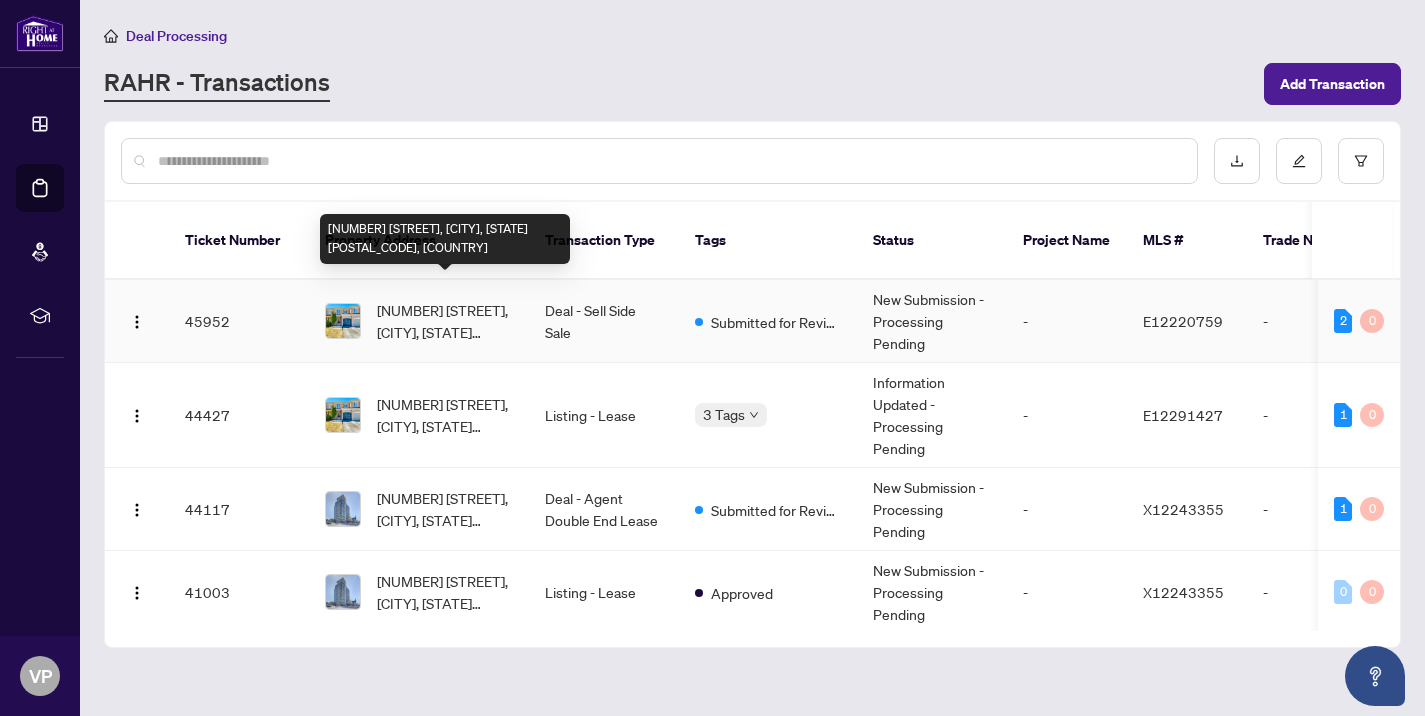 click on "[NUMBER] [STREET], [CITY], [STATE] [POSTAL_CODE], [COUNTRY]" at bounding box center [445, 321] 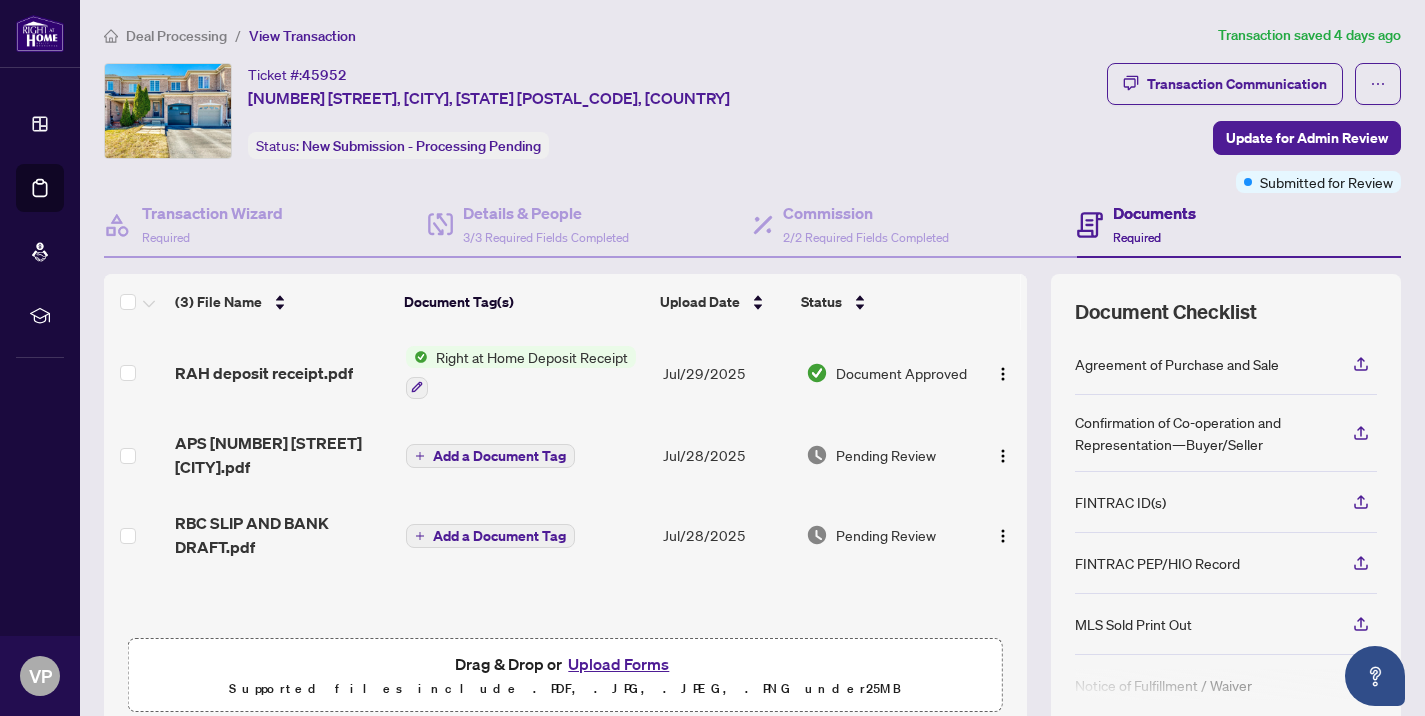 scroll, scrollTop: 1, scrollLeft: 0, axis: vertical 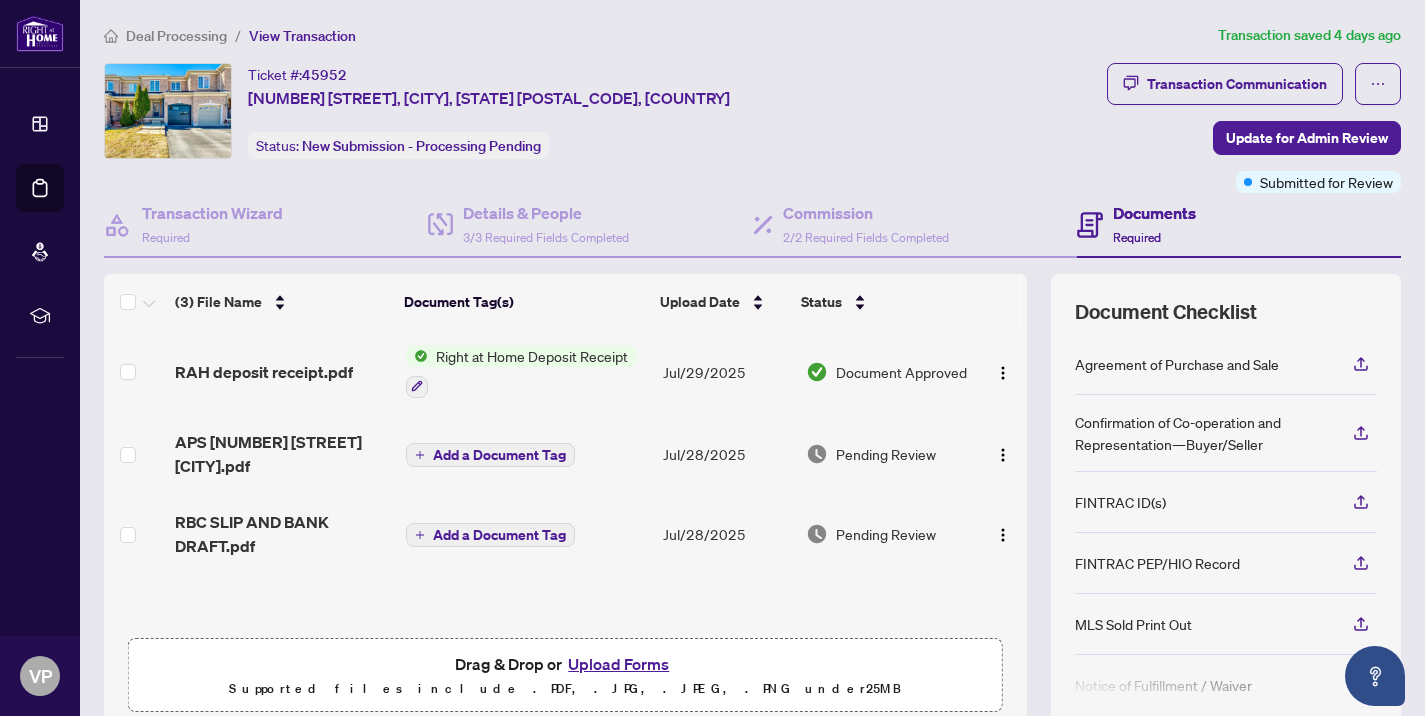 click on "Upload Forms" at bounding box center [618, 664] 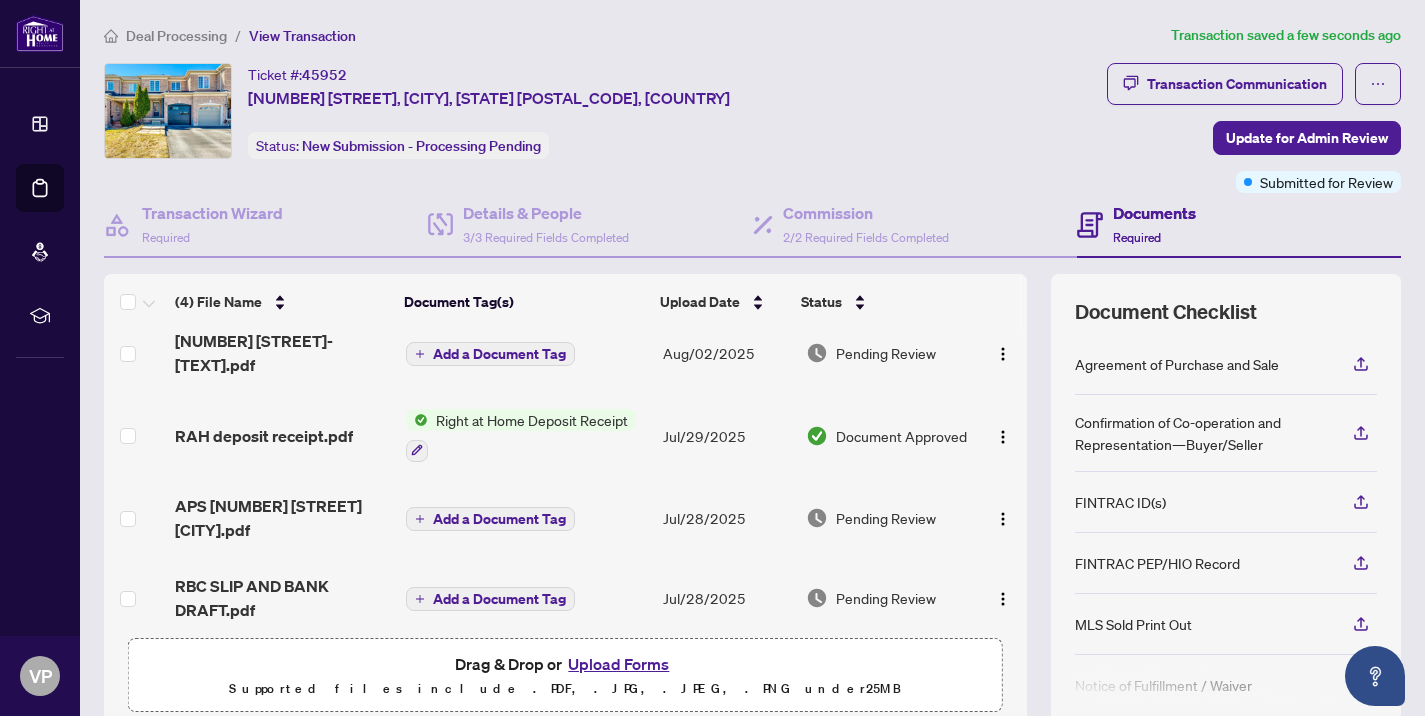 scroll, scrollTop: 0, scrollLeft: 0, axis: both 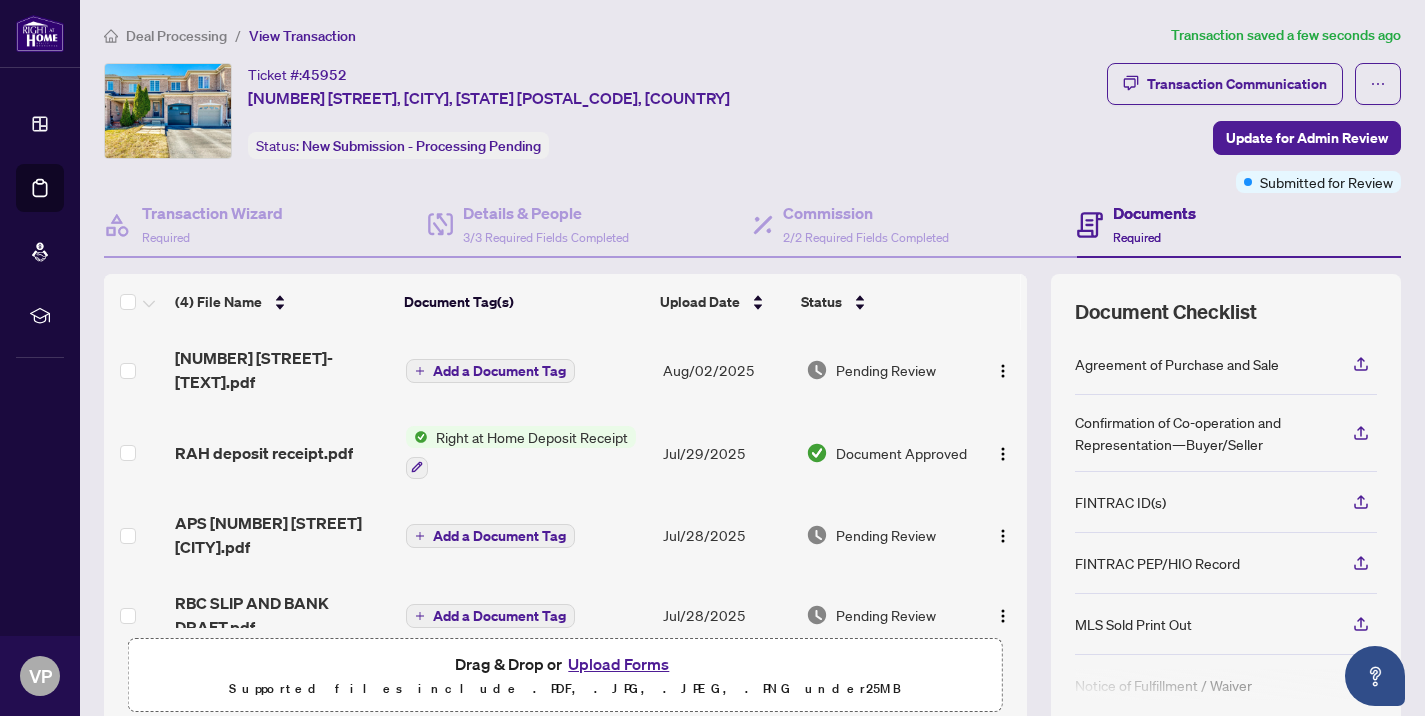 click on "Add a Document Tag" at bounding box center [499, 371] 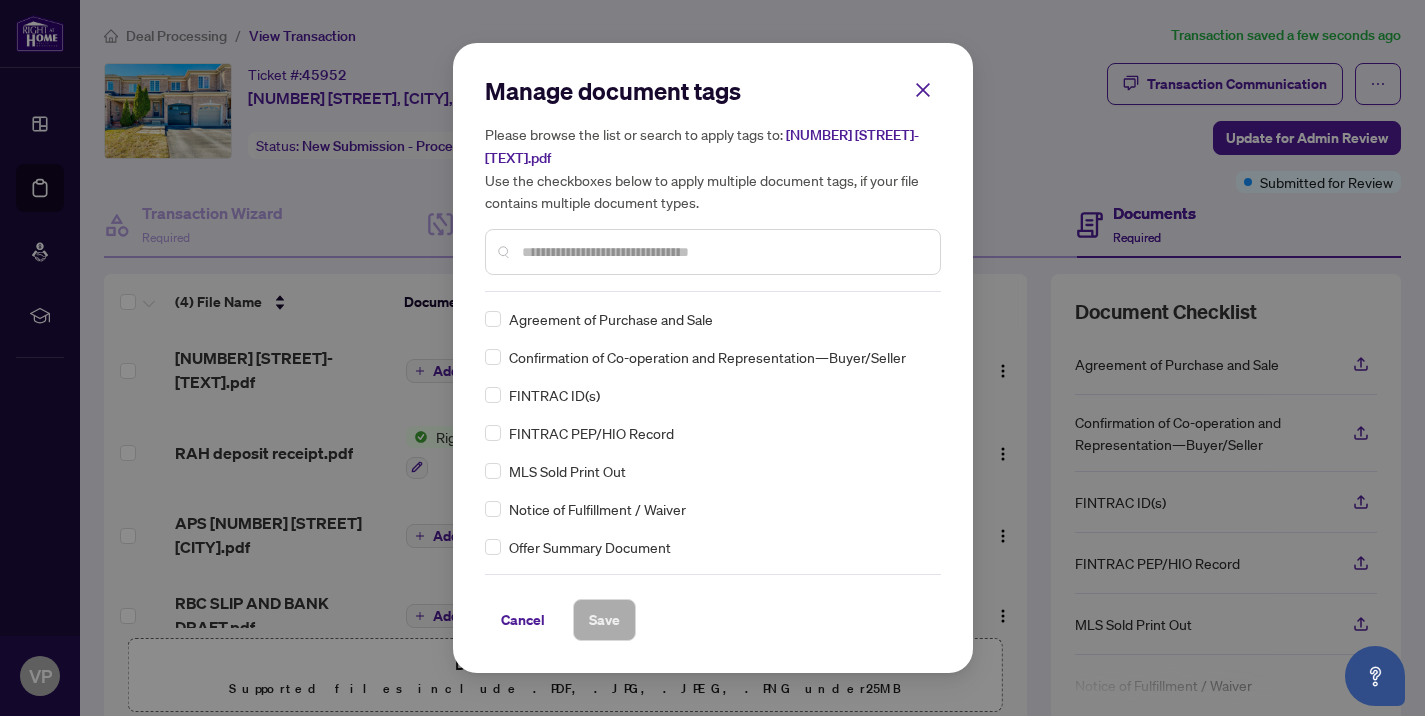 click at bounding box center (723, 252) 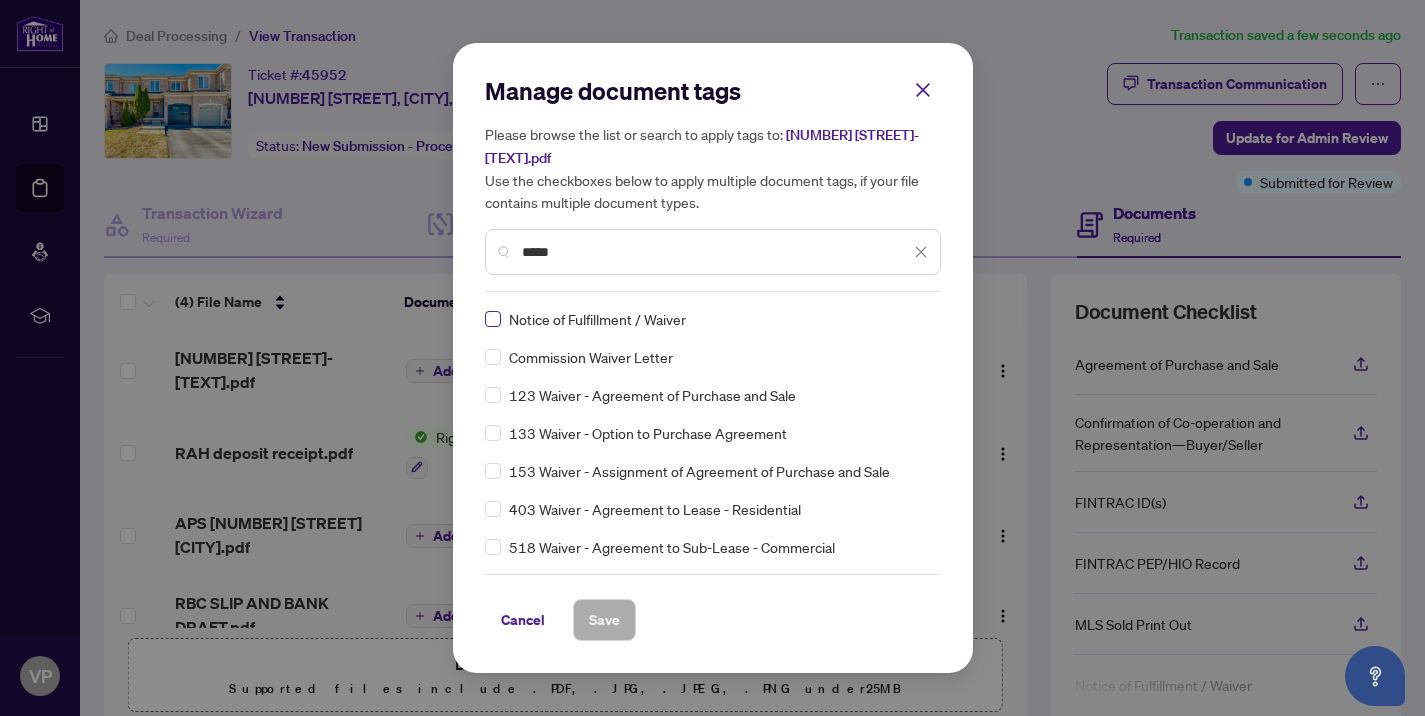 type on "*****" 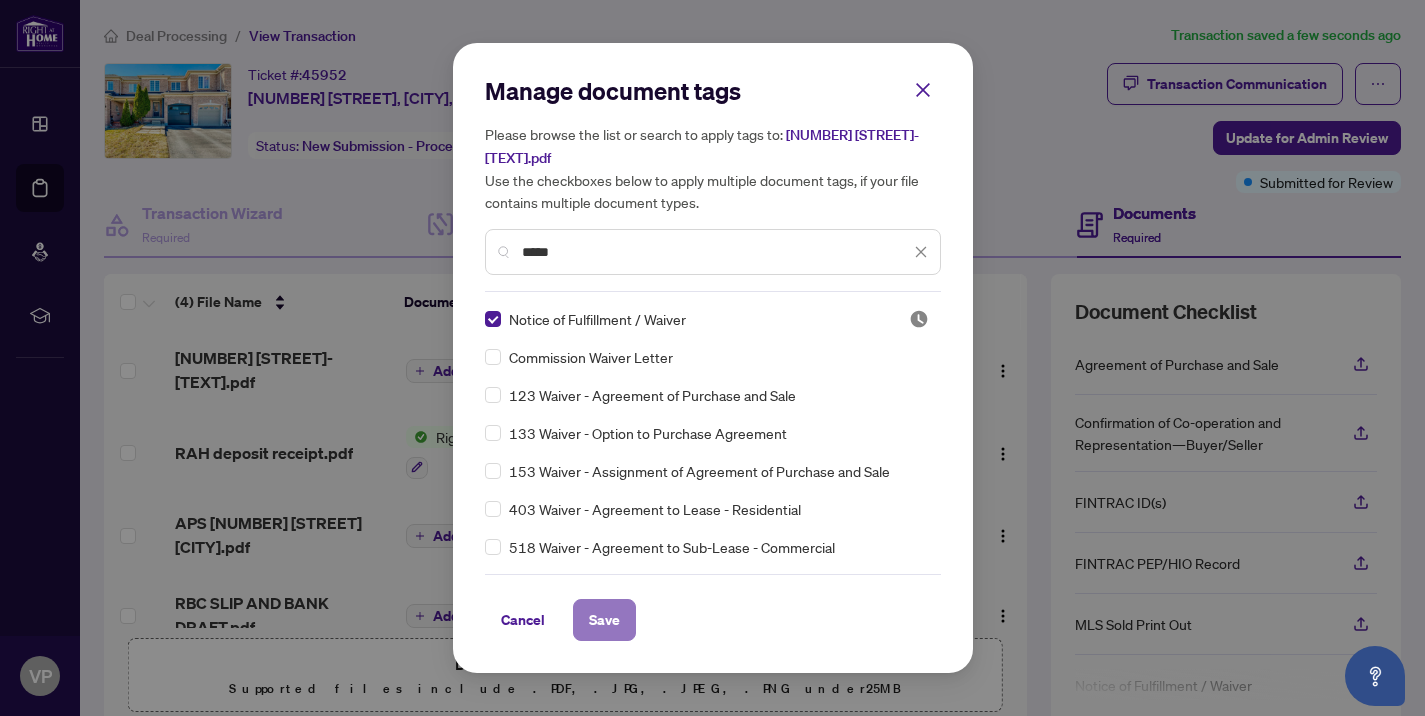 click on "Save" at bounding box center (604, 620) 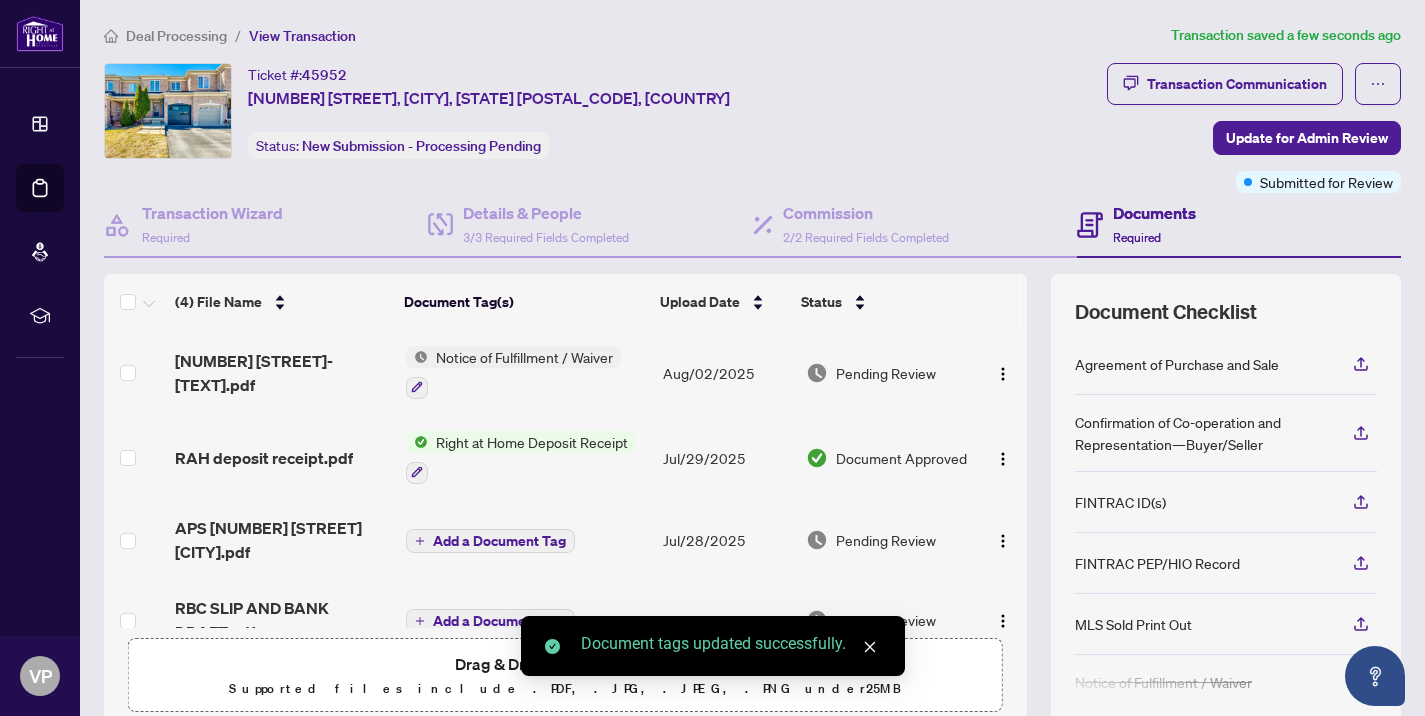 scroll, scrollTop: 37, scrollLeft: 0, axis: vertical 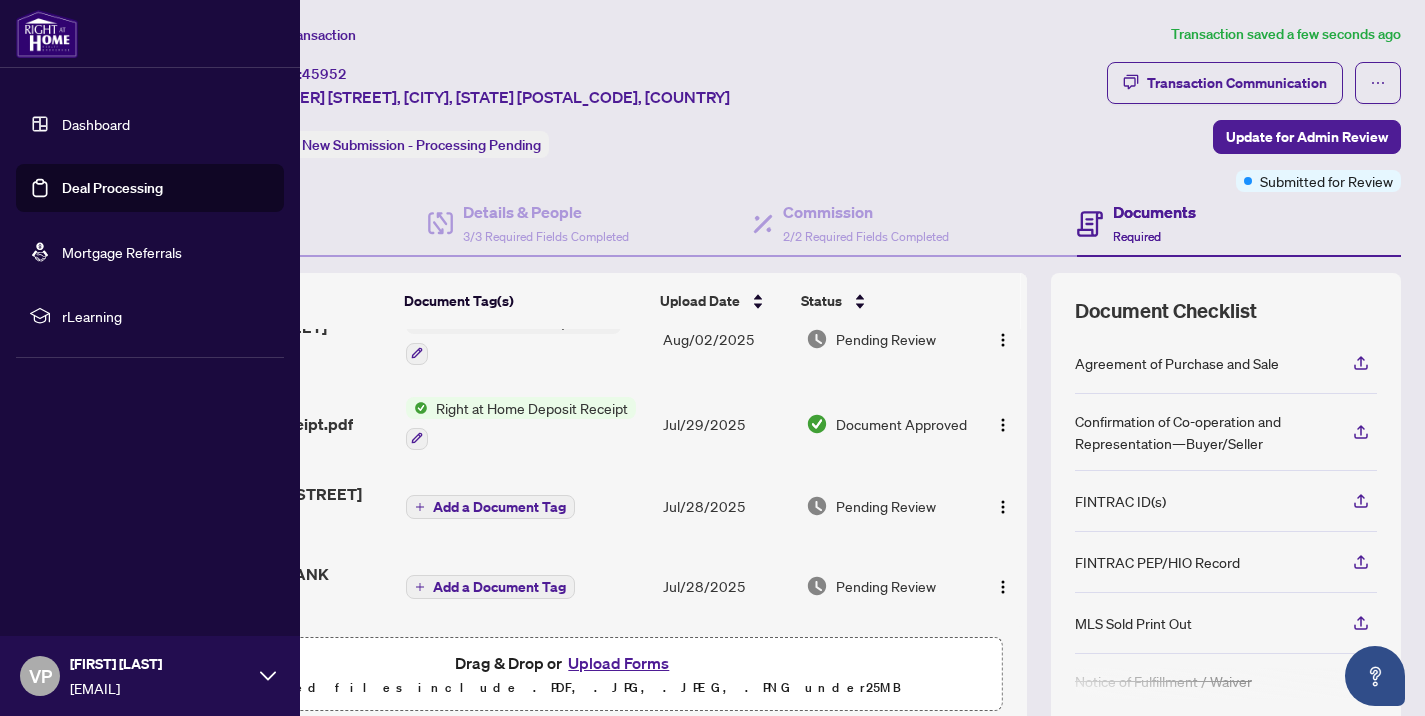 click on "Deal Processing" at bounding box center (112, 188) 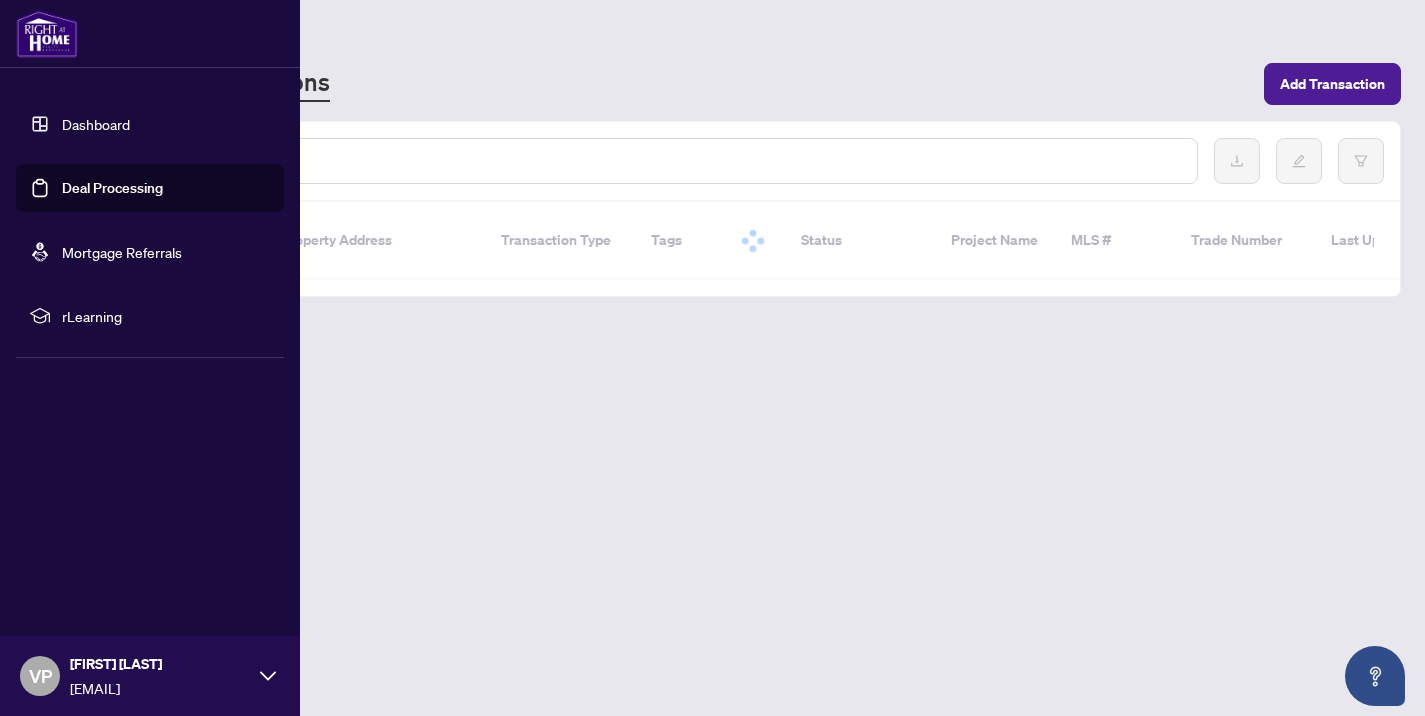 scroll, scrollTop: 0, scrollLeft: 0, axis: both 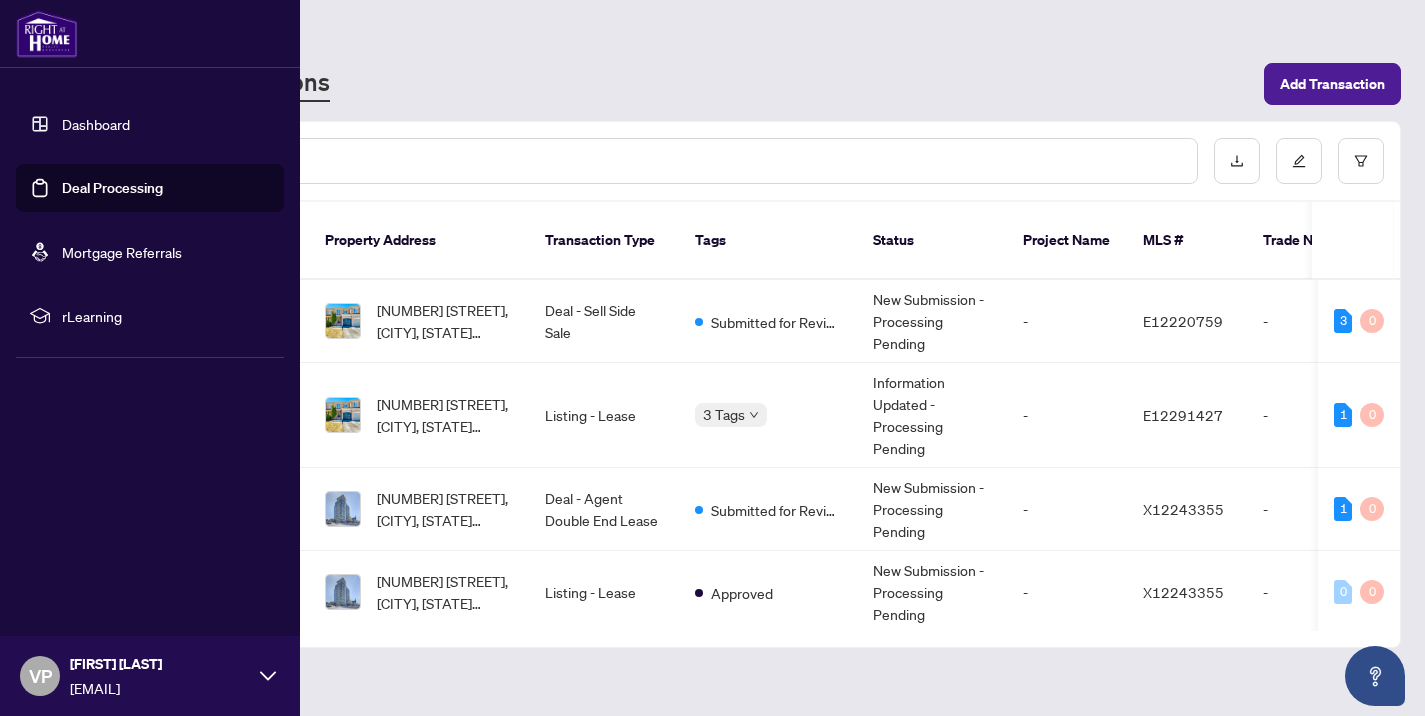 click on "Dashboard" at bounding box center [96, 124] 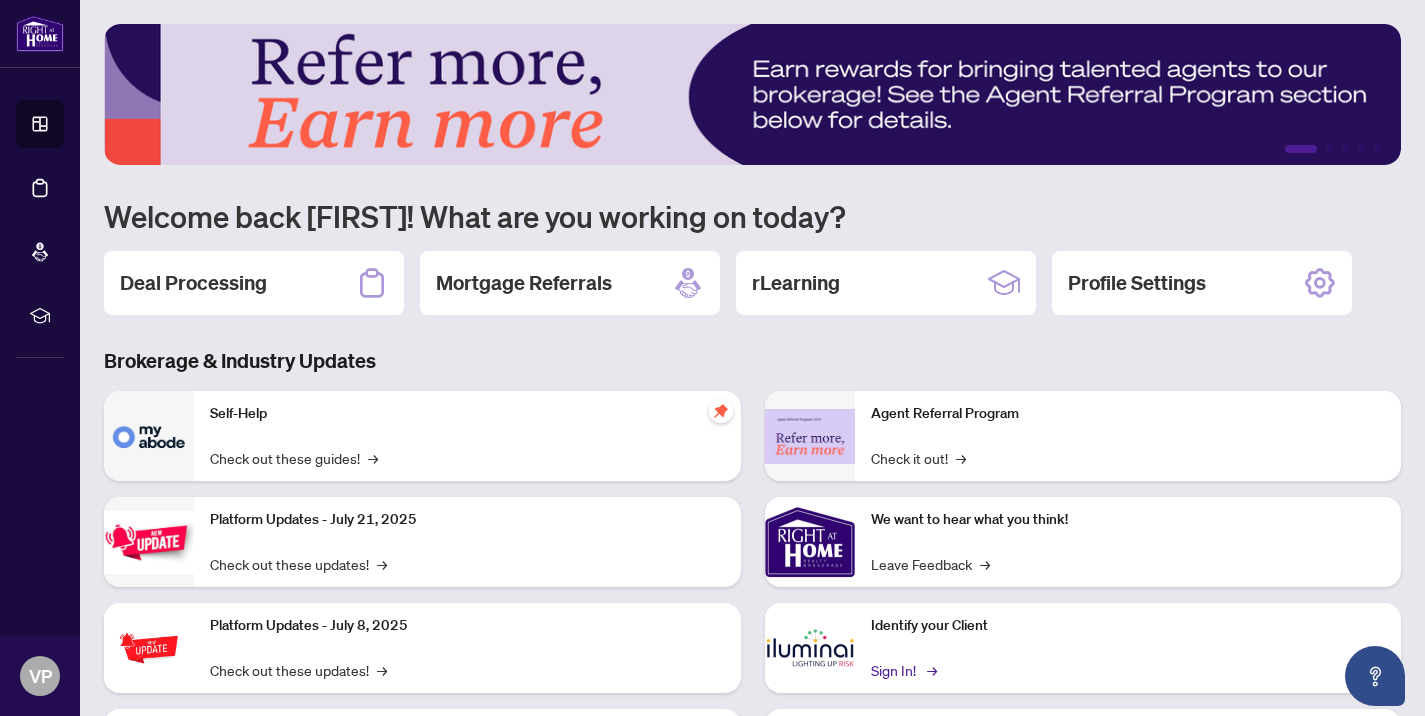 click on "Sign In! →" at bounding box center [902, 670] 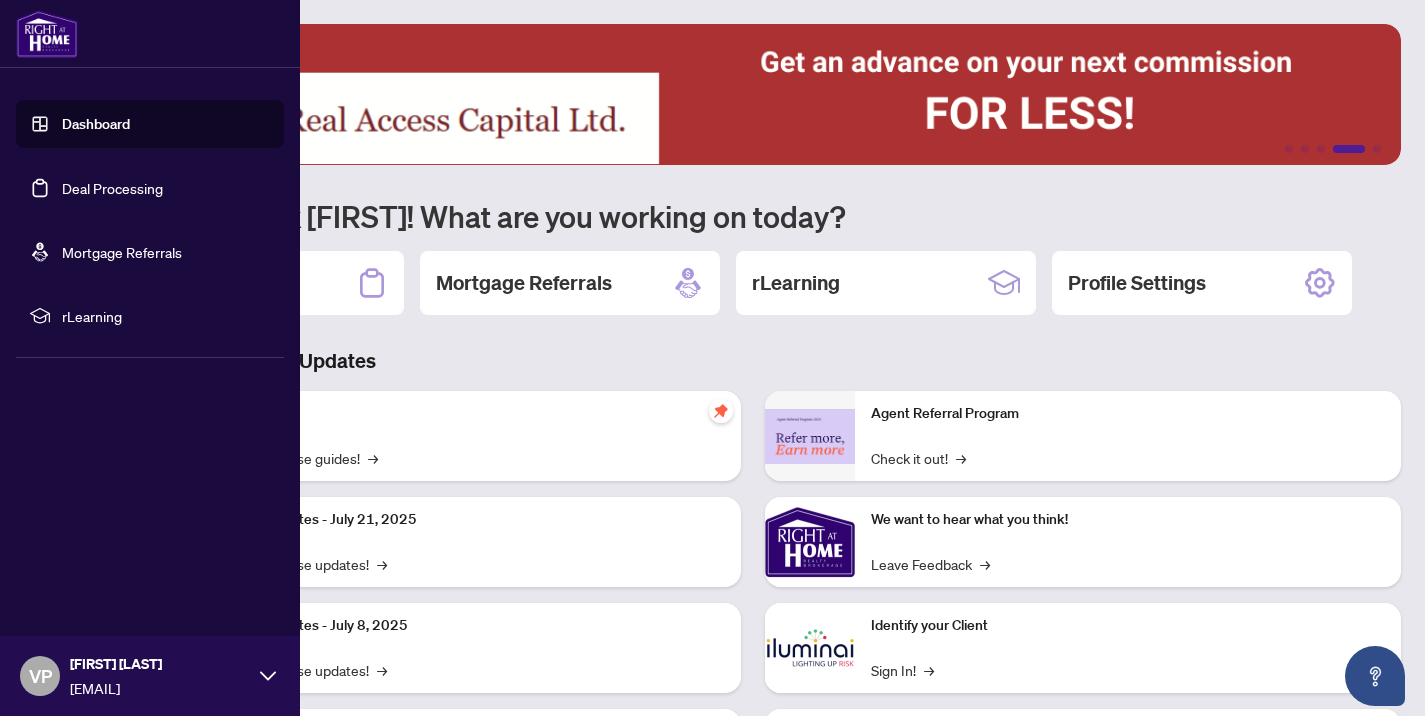 click on "Deal Processing" at bounding box center (112, 188) 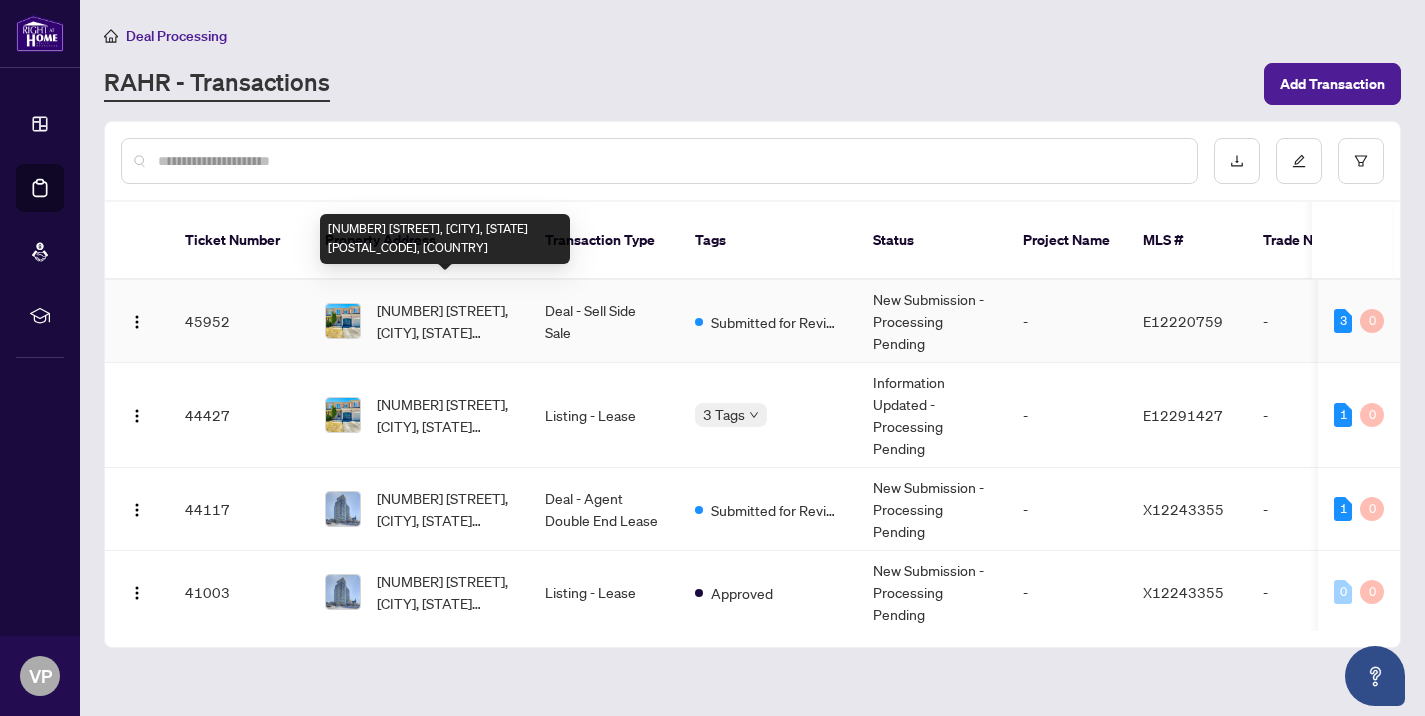 click on "[NUMBER] [STREET], [CITY], [STATE] [POSTAL_CODE], [COUNTRY]" at bounding box center (445, 321) 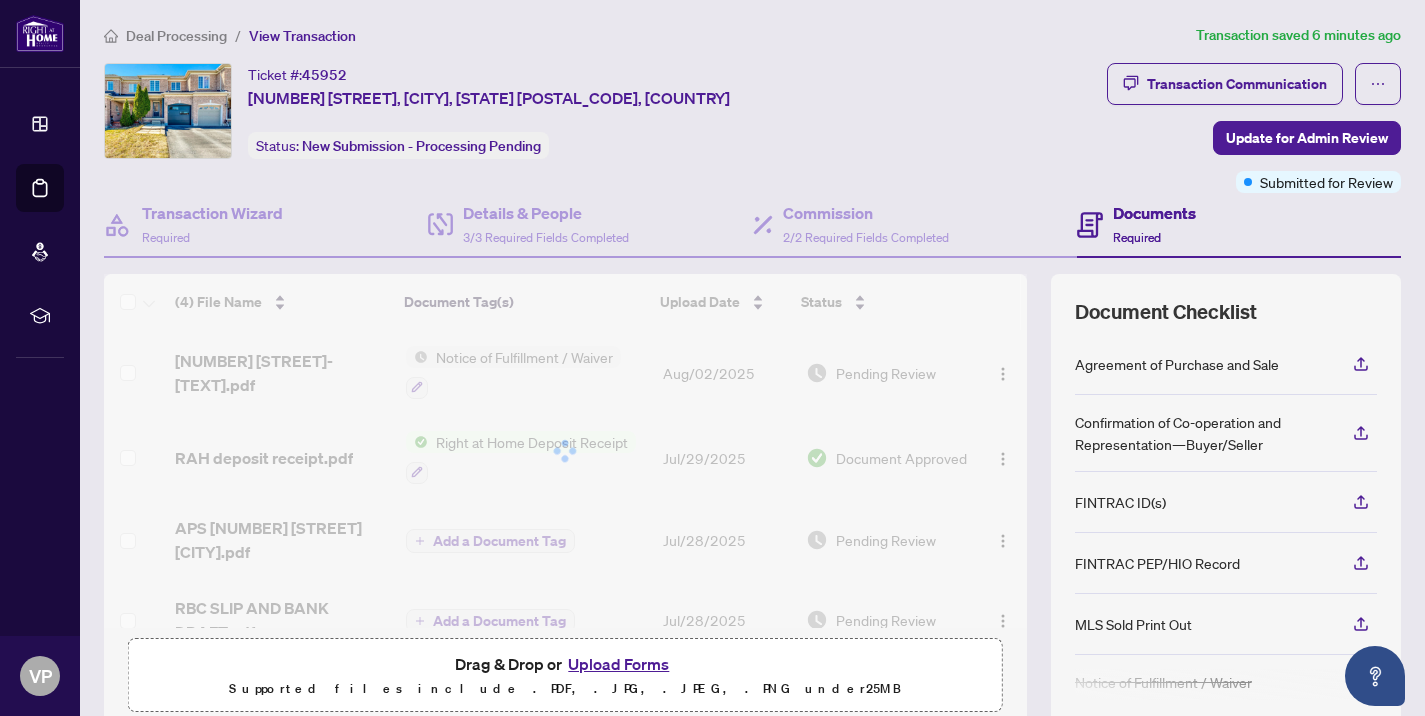scroll, scrollTop: 158, scrollLeft: 0, axis: vertical 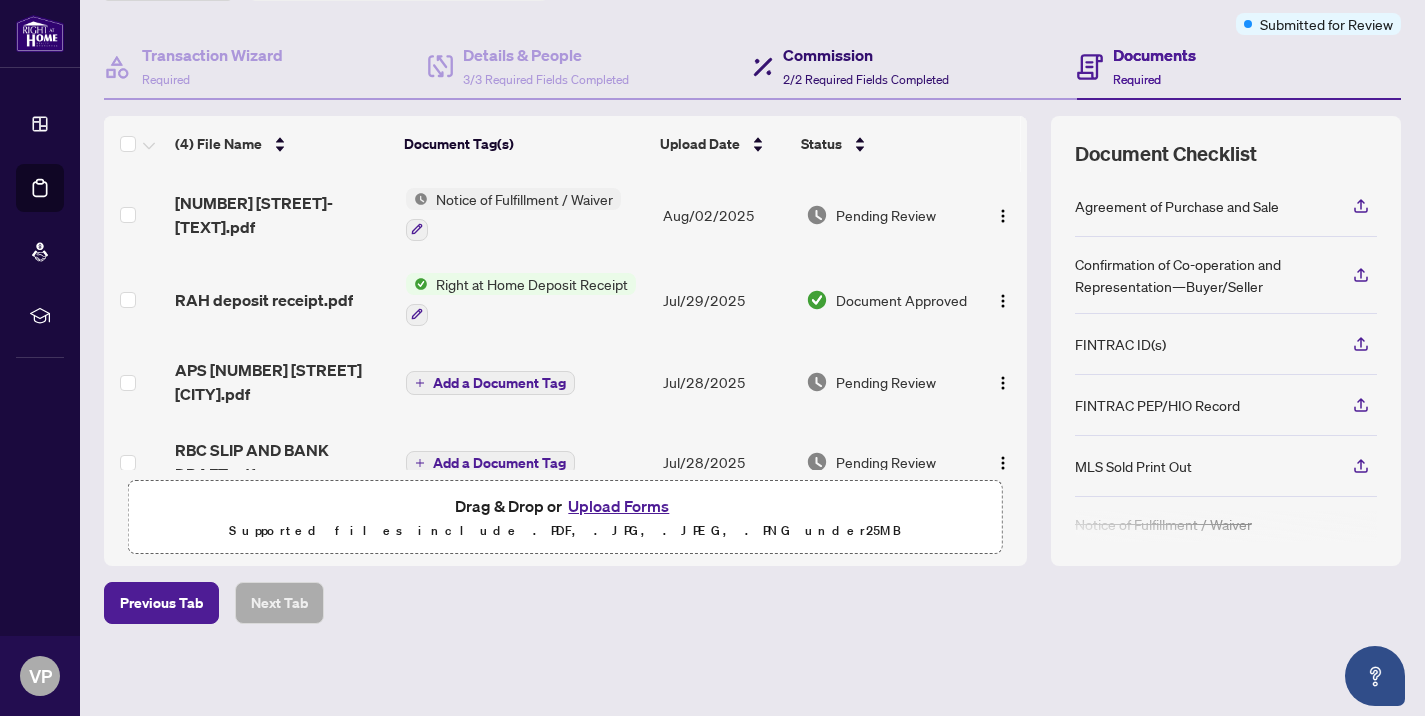 click on "2/2 Required Fields Completed" at bounding box center [866, 79] 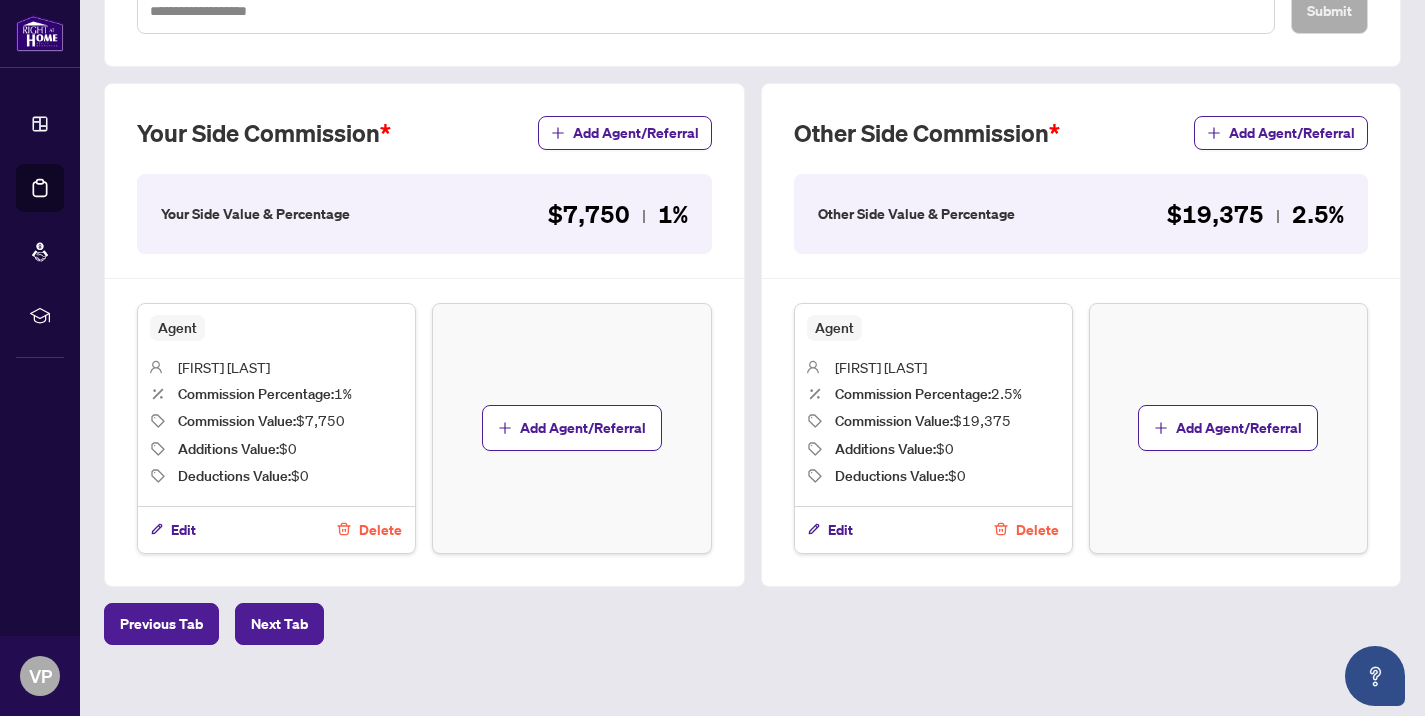 scroll, scrollTop: 518, scrollLeft: 0, axis: vertical 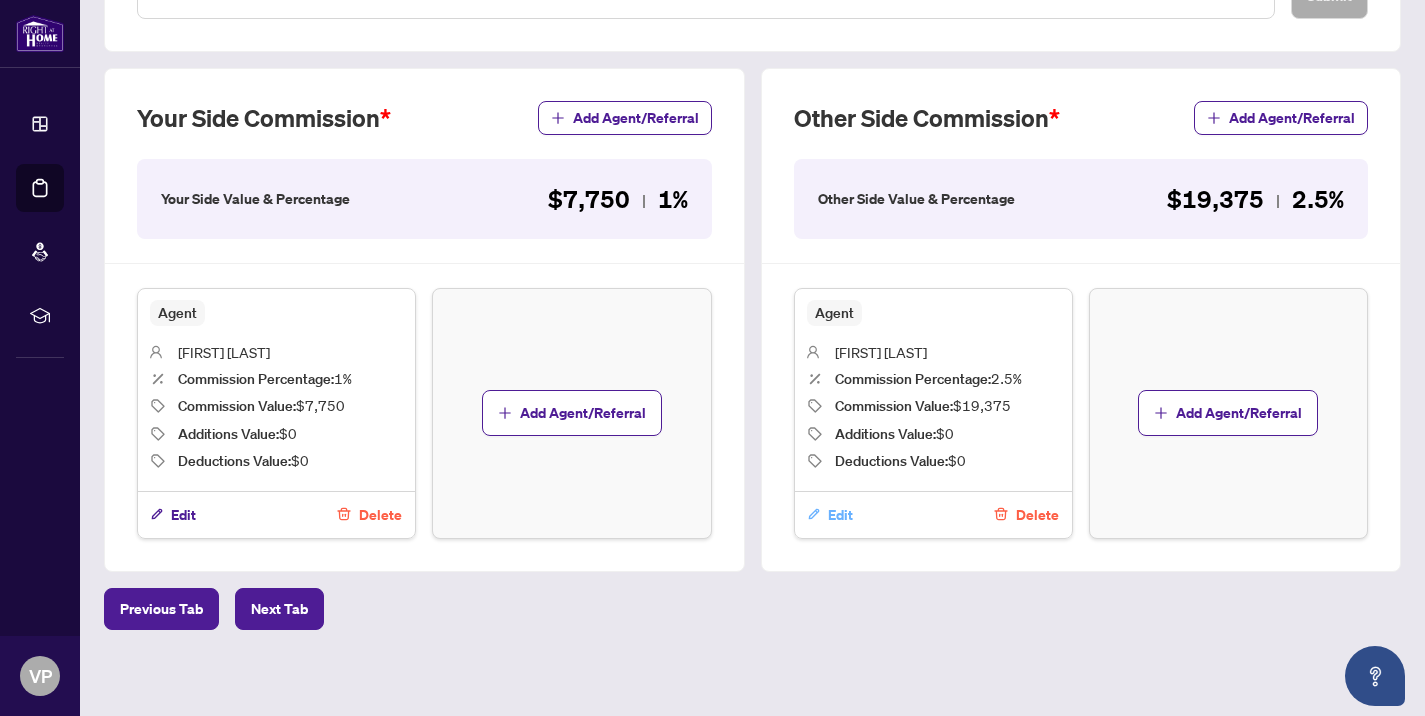 click on "Edit" at bounding box center (840, 515) 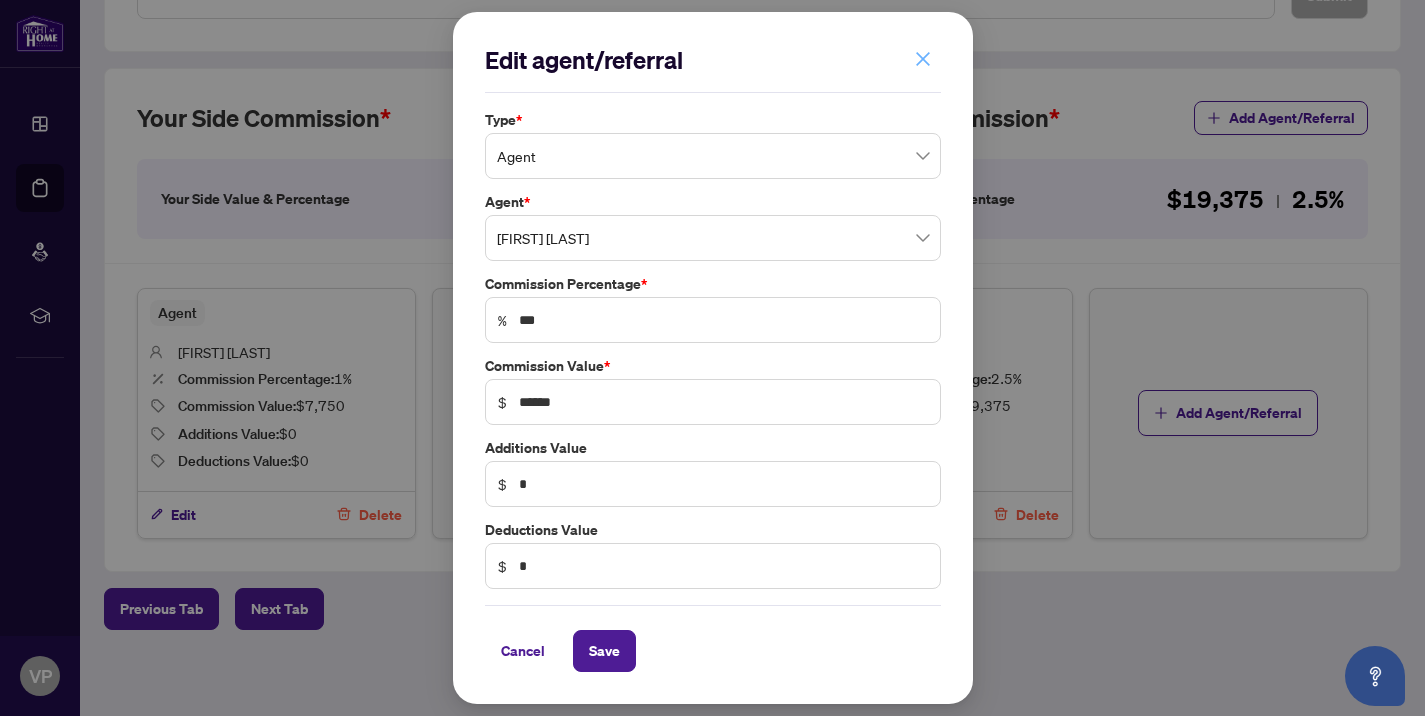 click at bounding box center (923, 59) 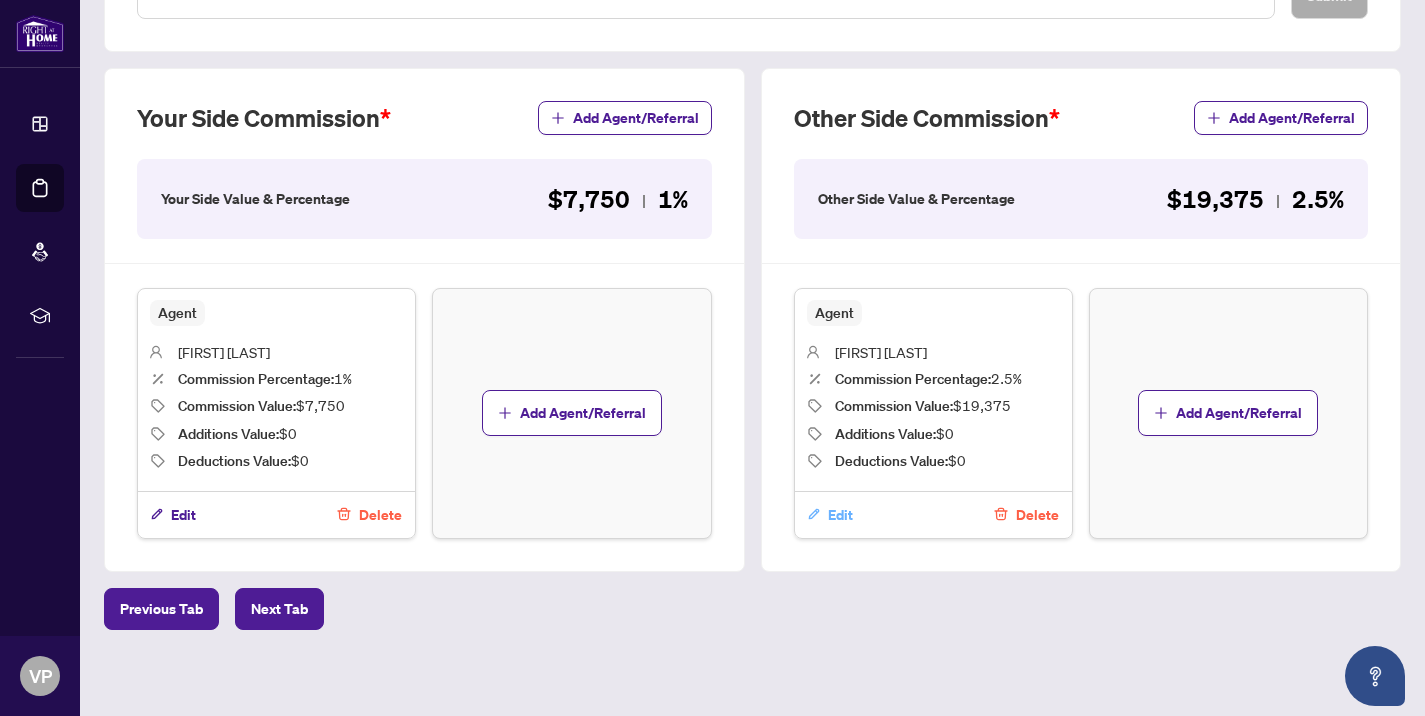 click on "Edit" at bounding box center [840, 515] 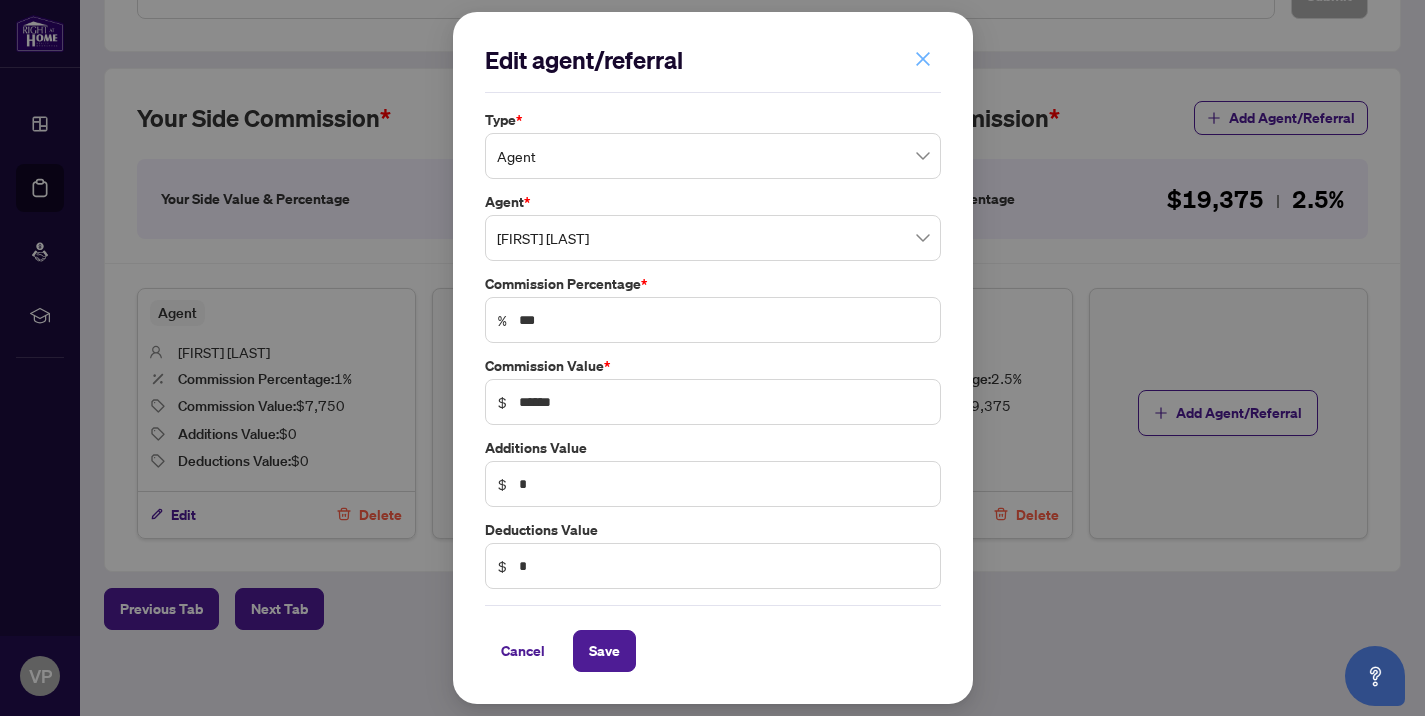click at bounding box center (923, 59) 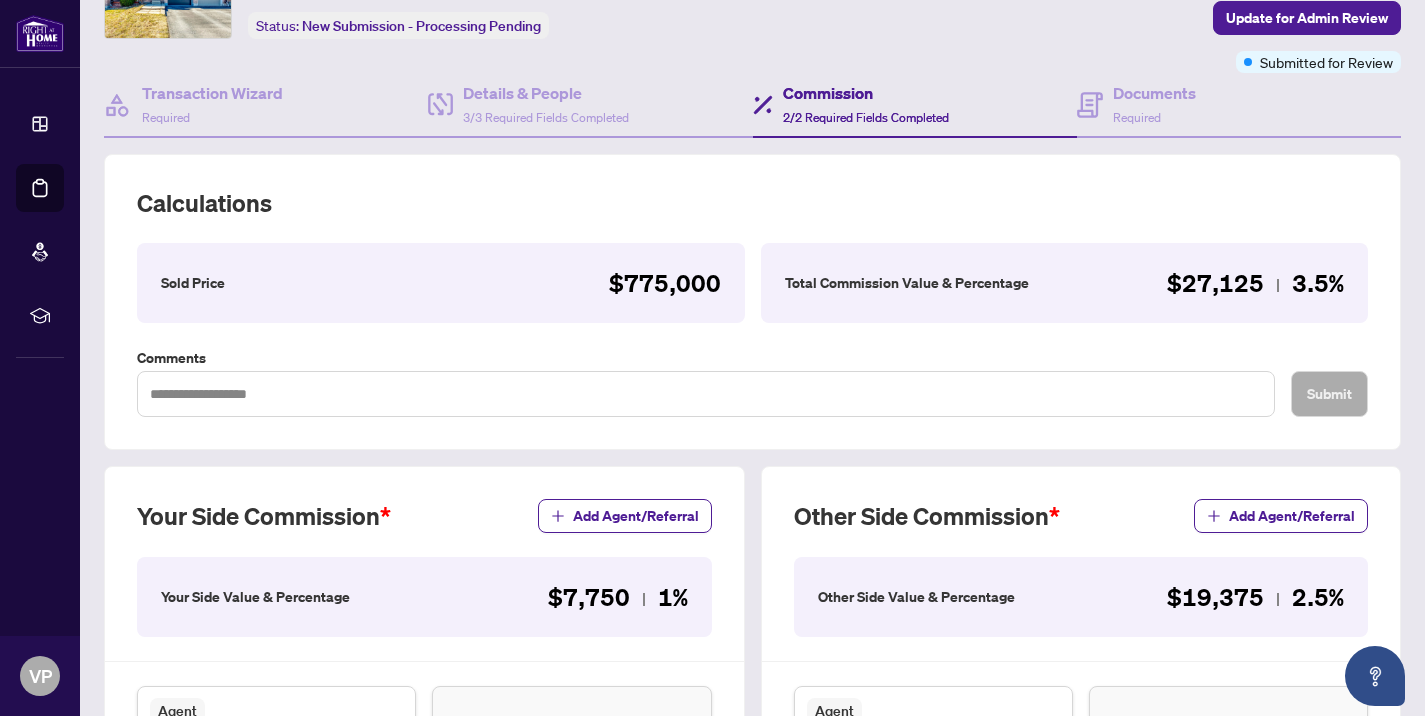 scroll, scrollTop: 0, scrollLeft: 0, axis: both 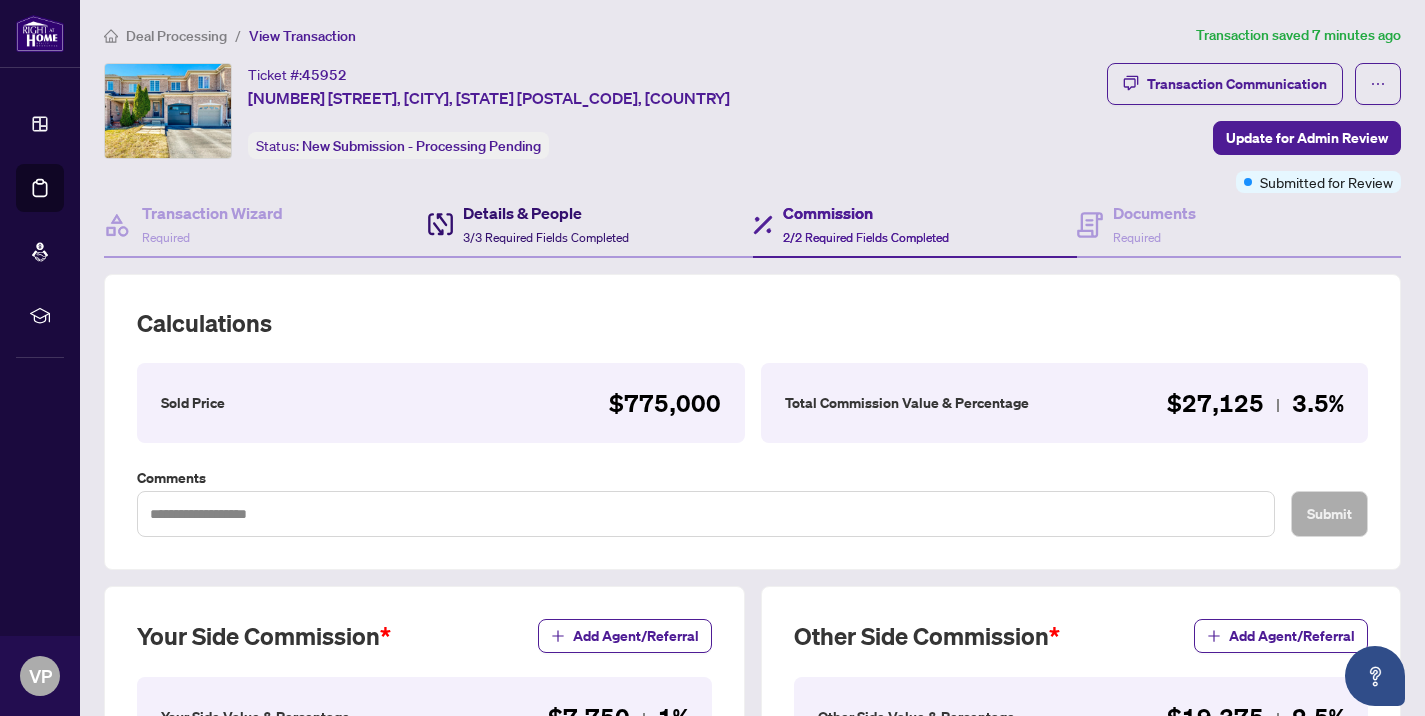 click on "3/3 Required Fields Completed" at bounding box center [546, 237] 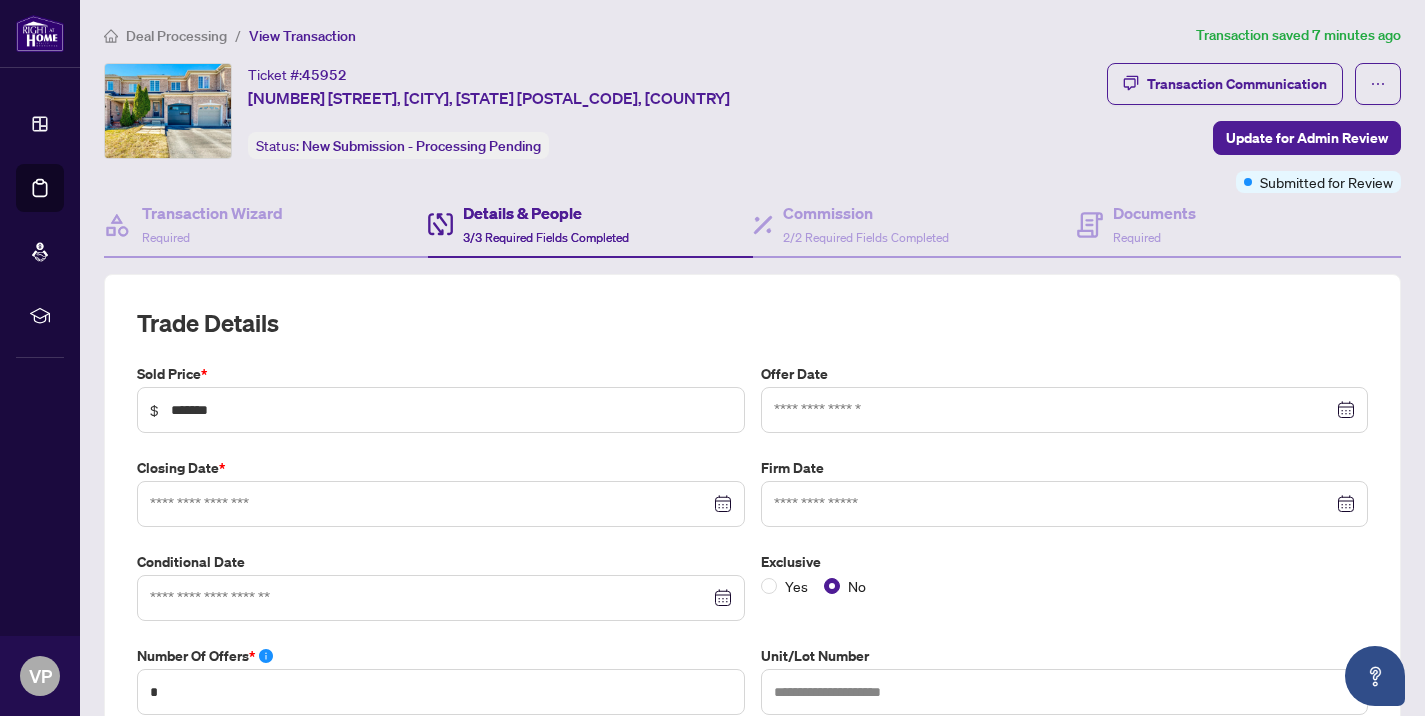 type on "**********" 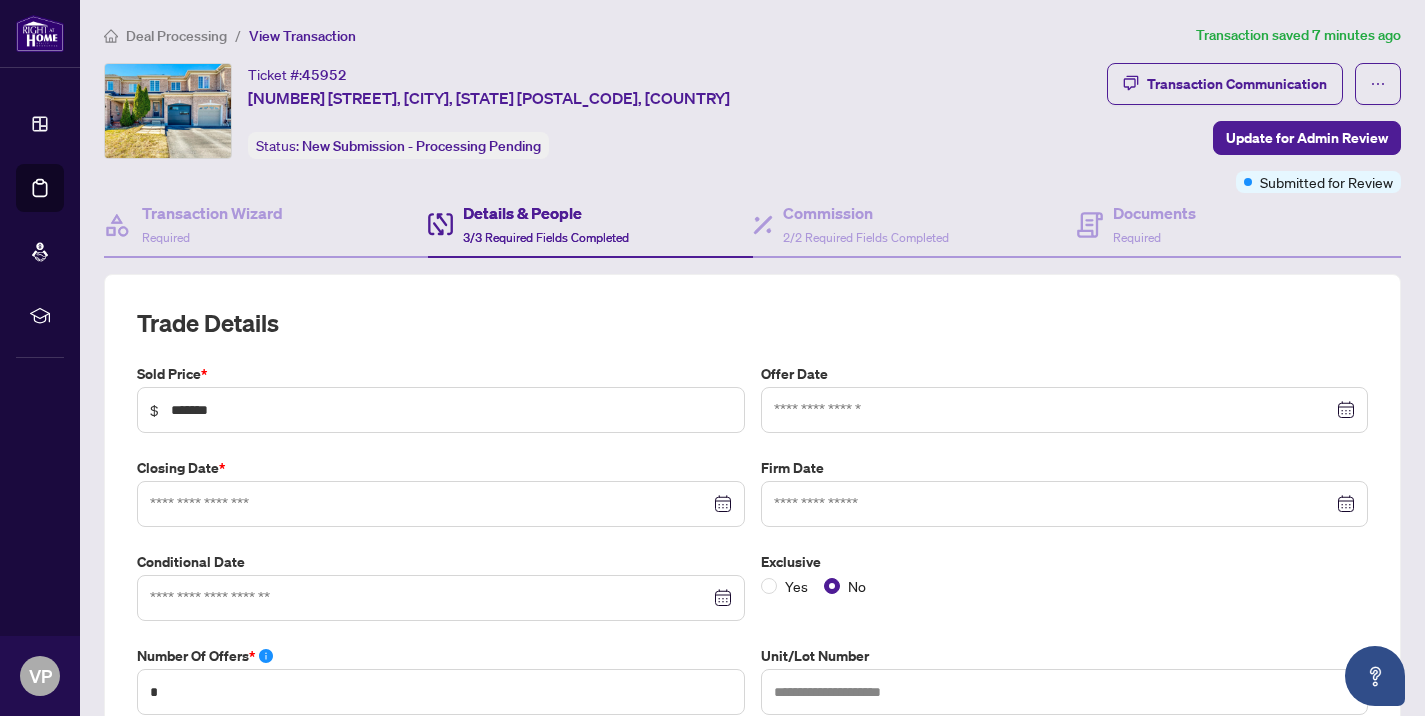 type on "**********" 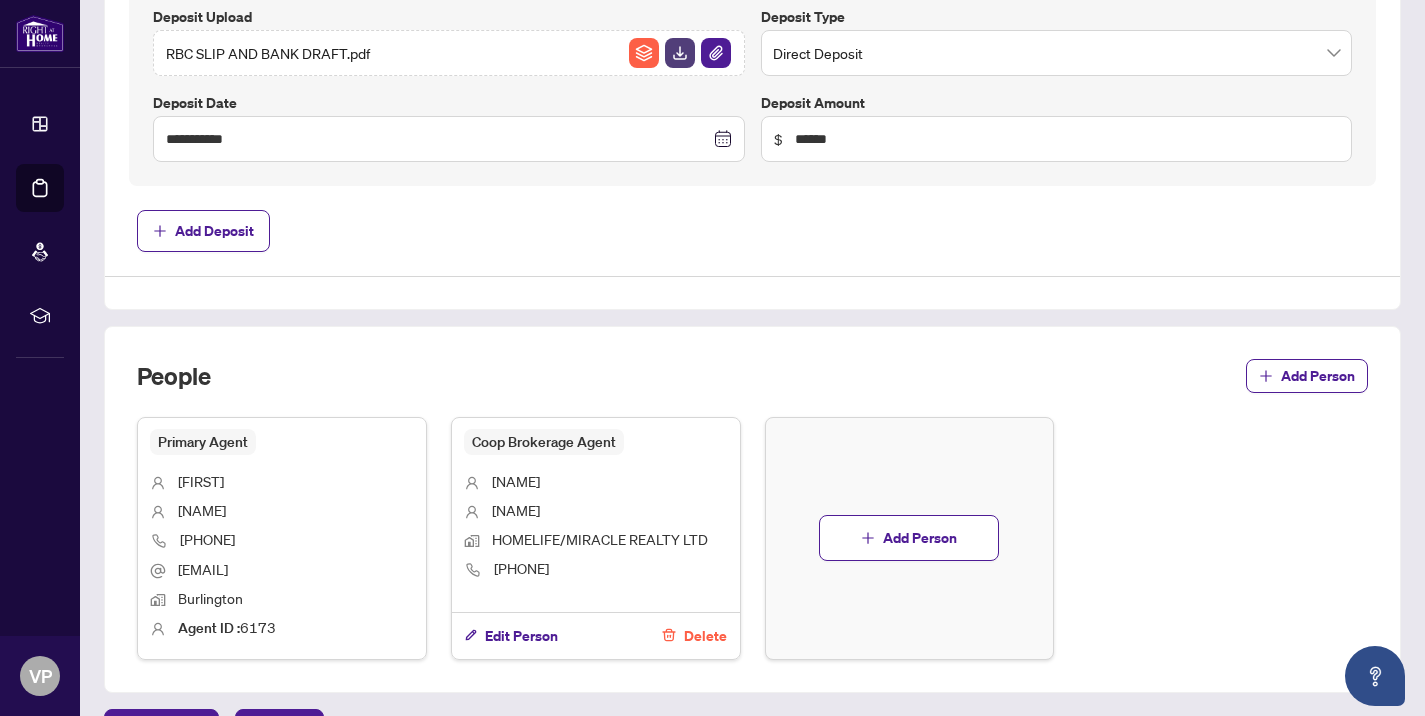 scroll, scrollTop: 961, scrollLeft: 0, axis: vertical 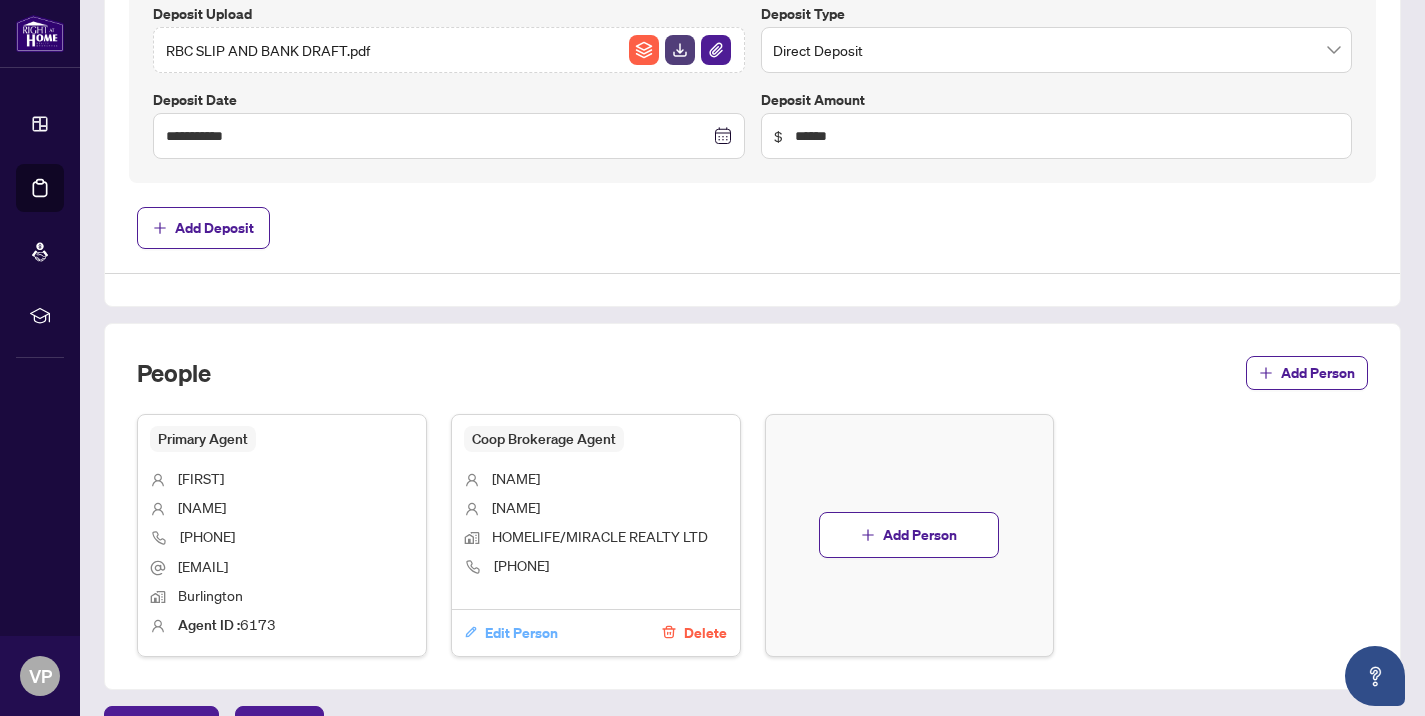 click on "Edit Person" at bounding box center [521, 633] 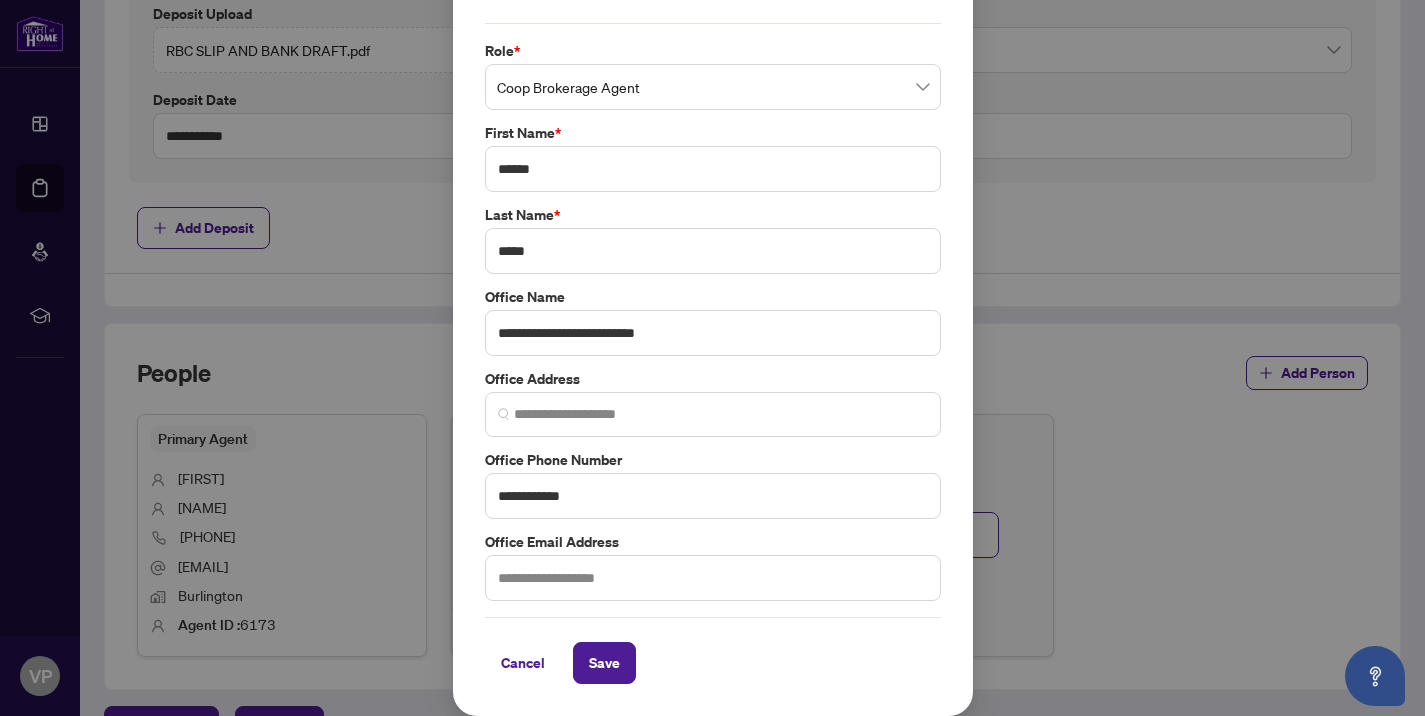 scroll, scrollTop: 0, scrollLeft: 0, axis: both 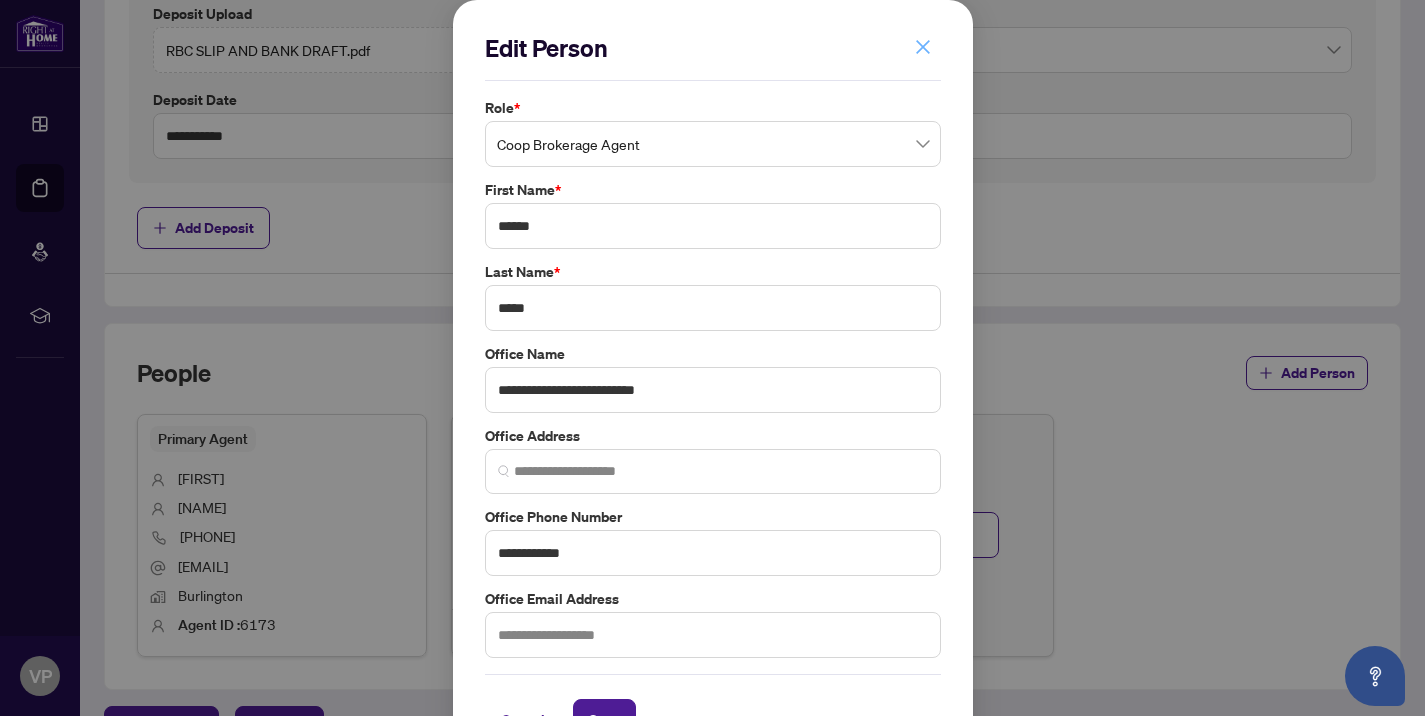 click 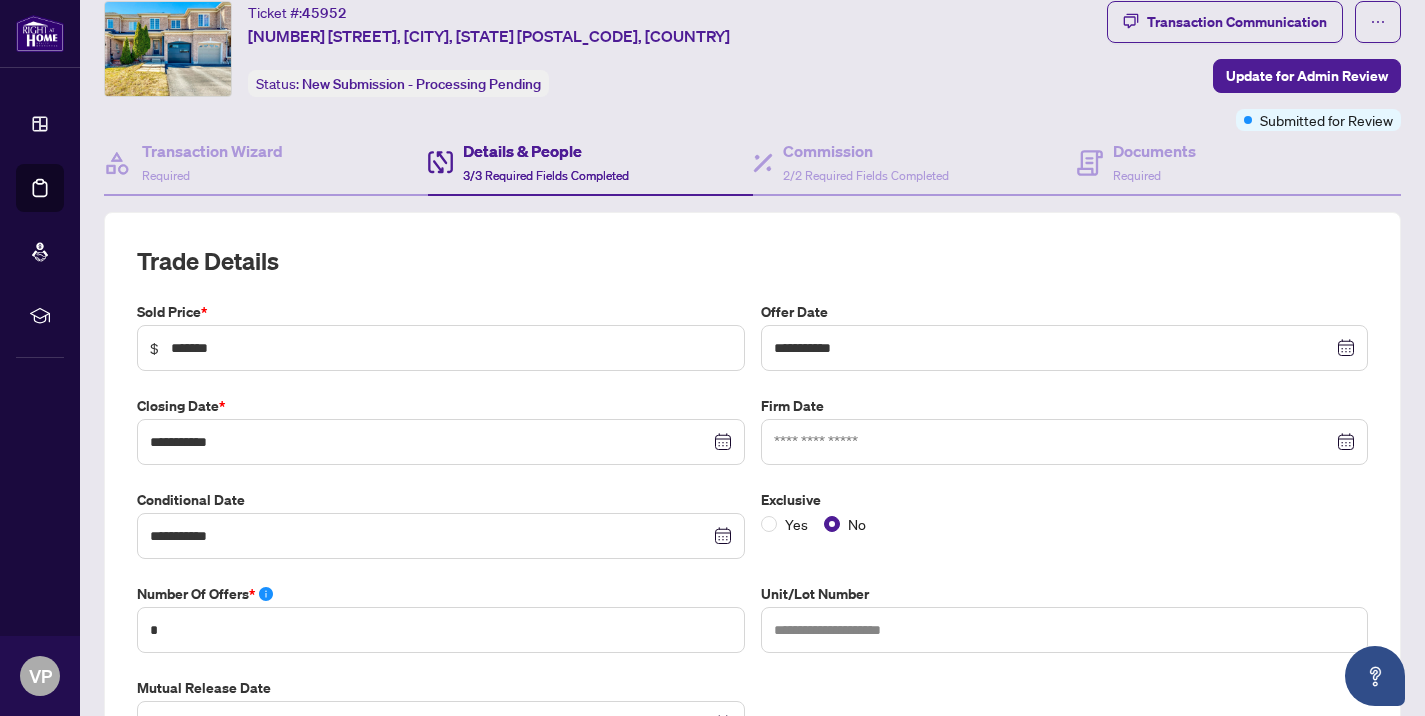 scroll, scrollTop: 0, scrollLeft: 0, axis: both 